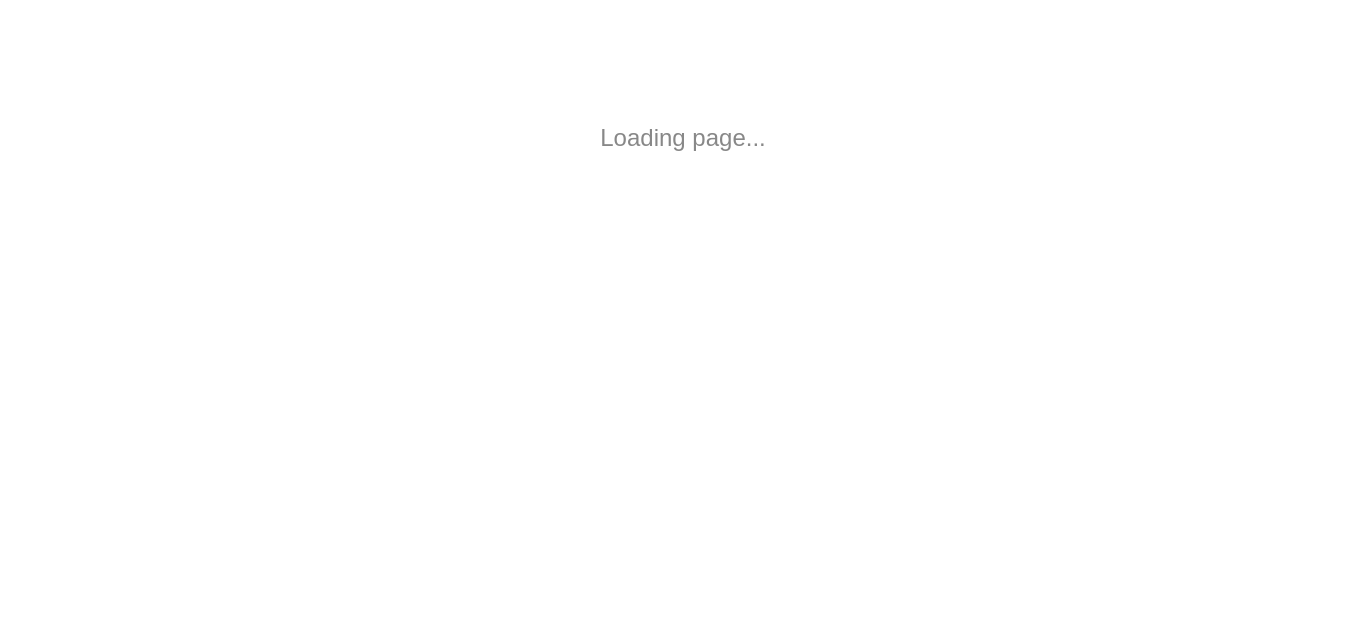 scroll, scrollTop: 0, scrollLeft: 0, axis: both 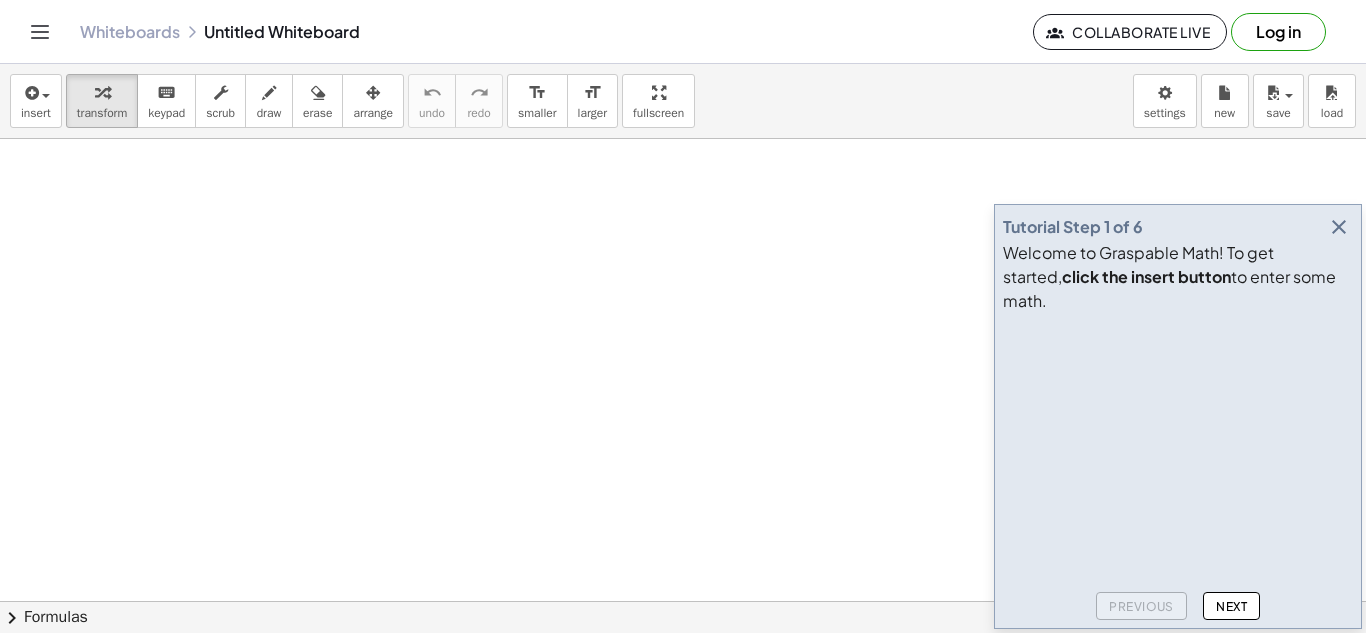 click at bounding box center [1339, 227] 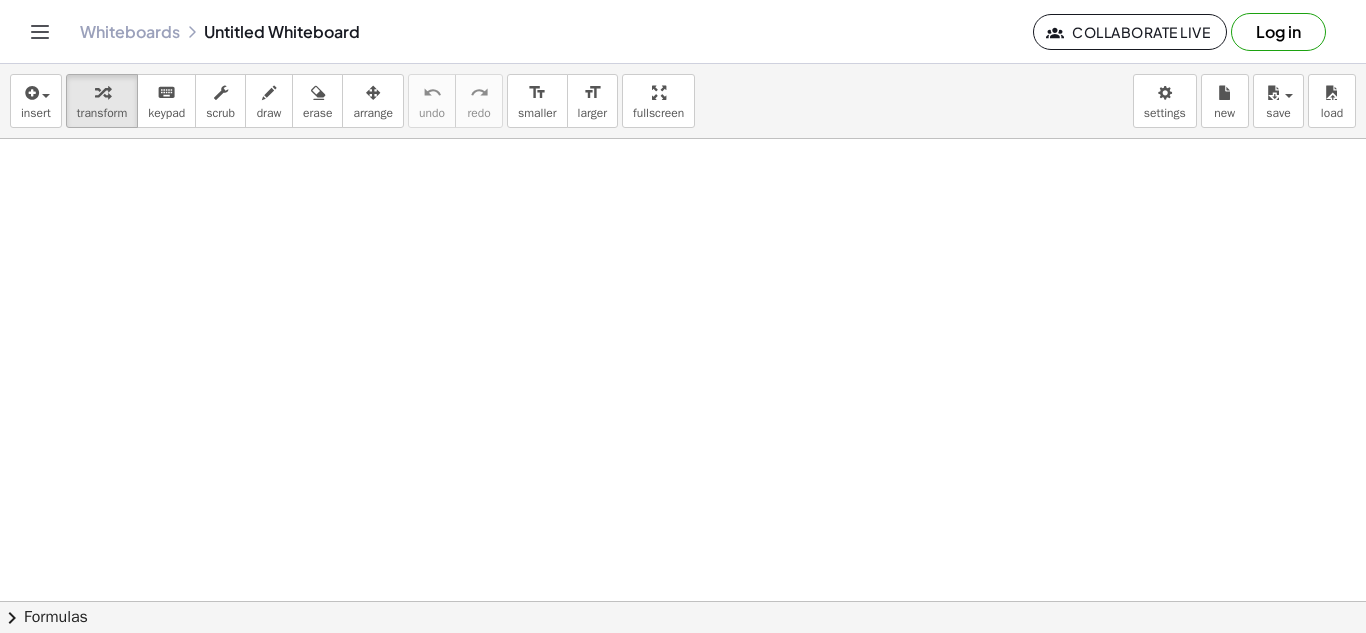 drag, startPoint x: 258, startPoint y: 251, endPoint x: 663, endPoint y: 406, distance: 433.6473 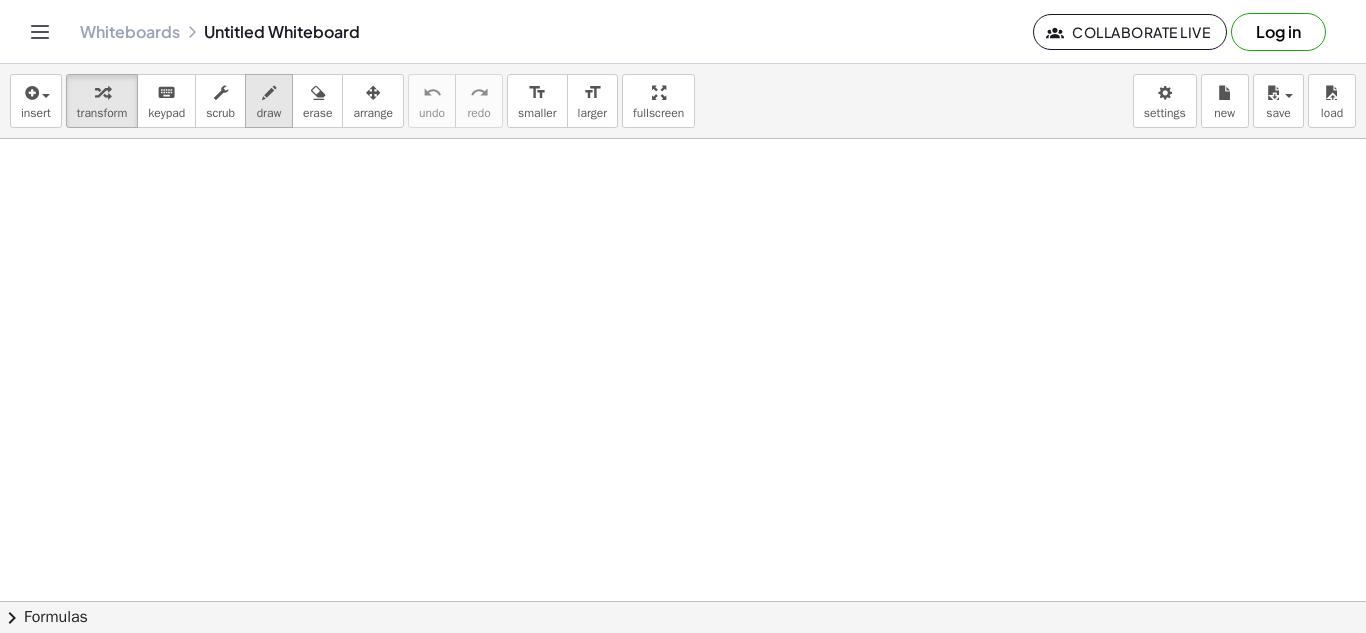 click on "draw" at bounding box center [269, 101] 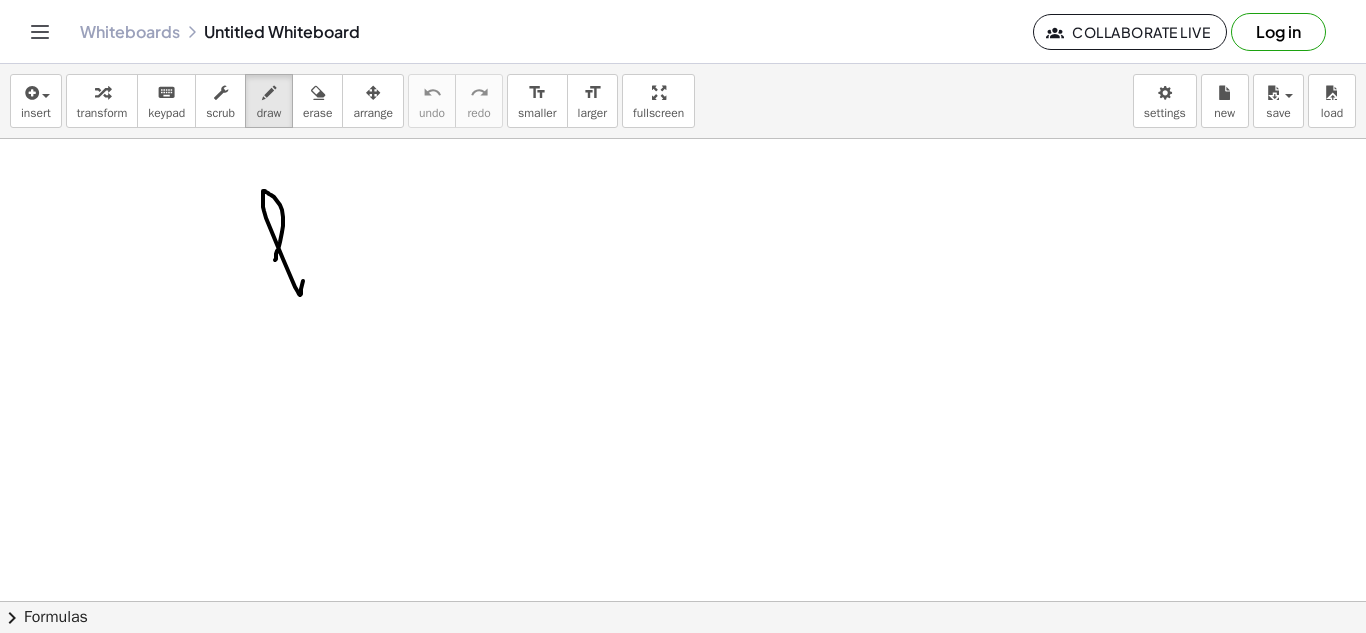 drag, startPoint x: 303, startPoint y: 281, endPoint x: 274, endPoint y: 261, distance: 35.22783 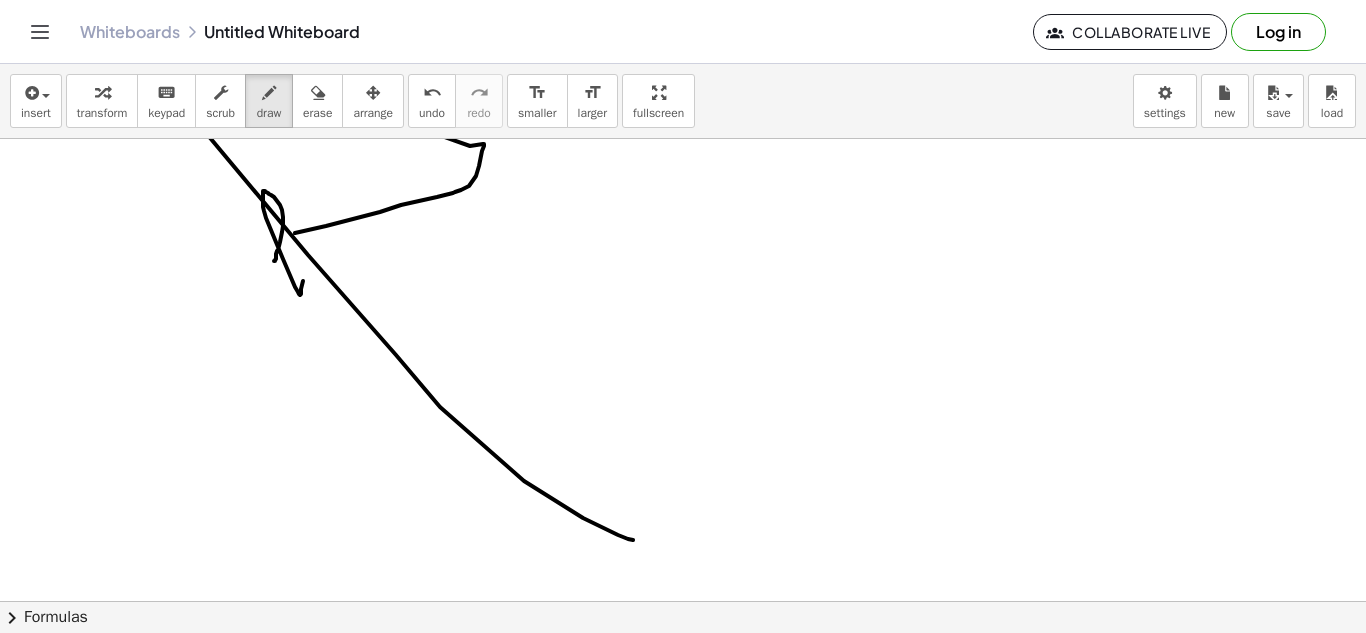 drag, startPoint x: 295, startPoint y: 233, endPoint x: 127, endPoint y: 143, distance: 190.58856 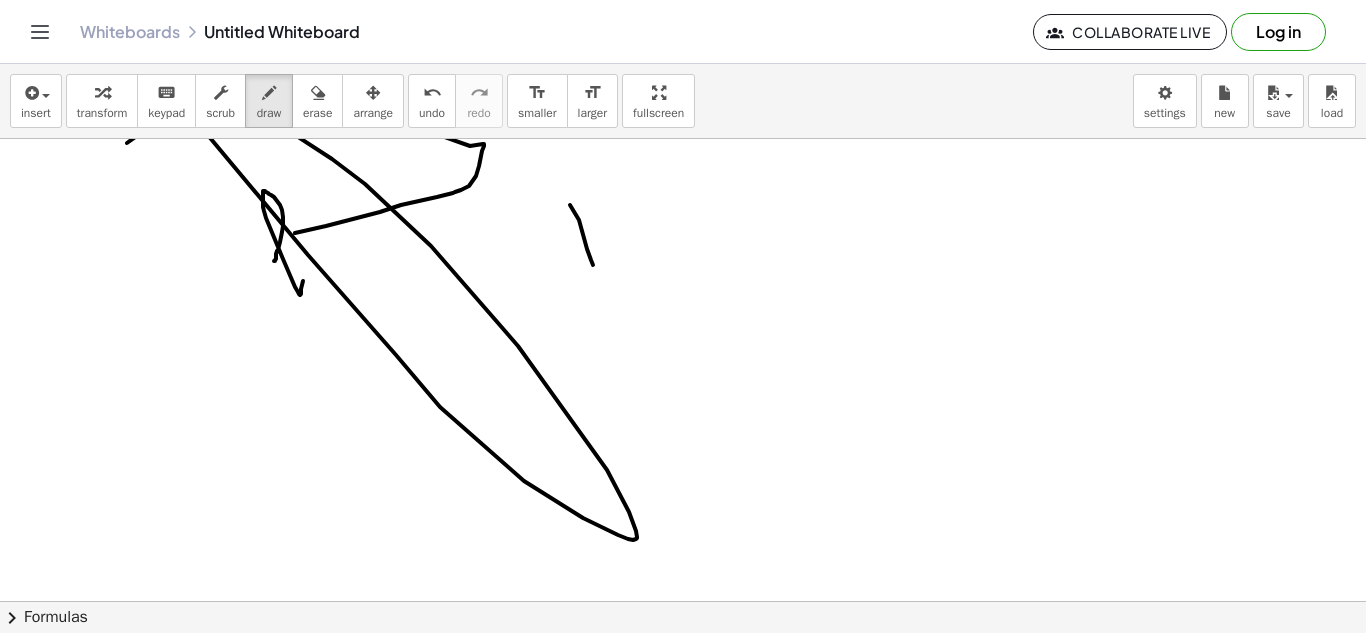 drag, startPoint x: 570, startPoint y: 205, endPoint x: 595, endPoint y: 273, distance: 72.44998 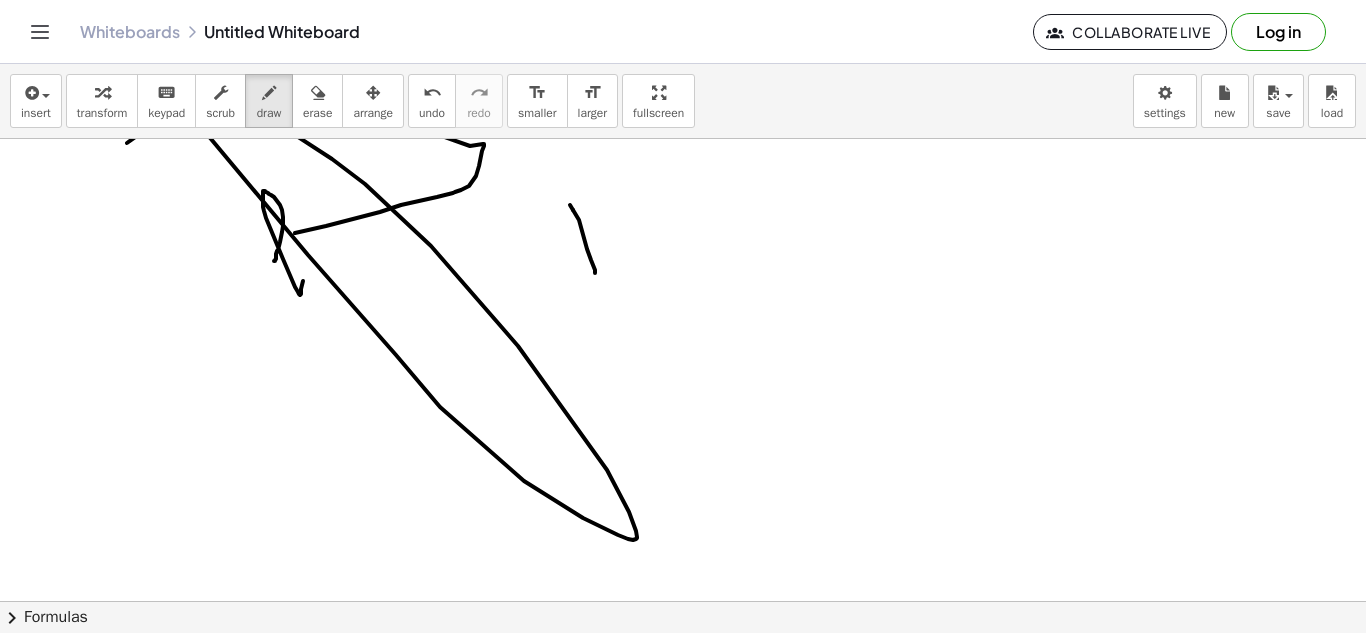click at bounding box center [683, 601] 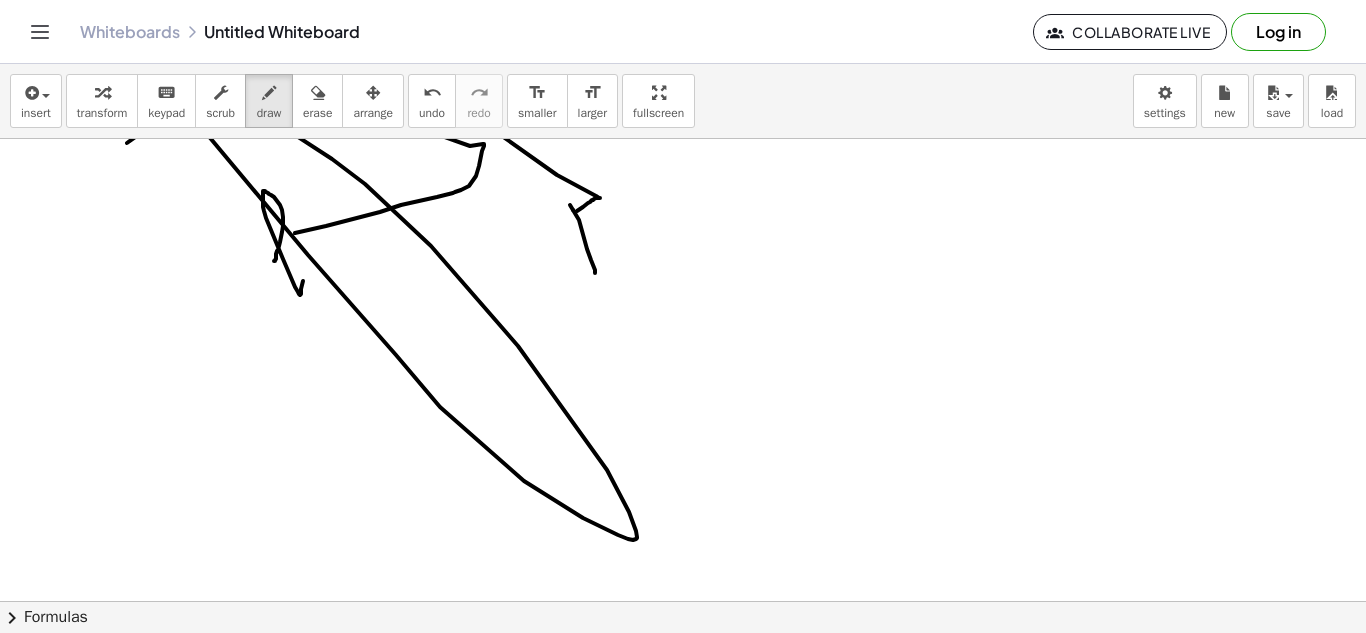 drag, startPoint x: 577, startPoint y: 211, endPoint x: 243, endPoint y: -82, distance: 444.30283 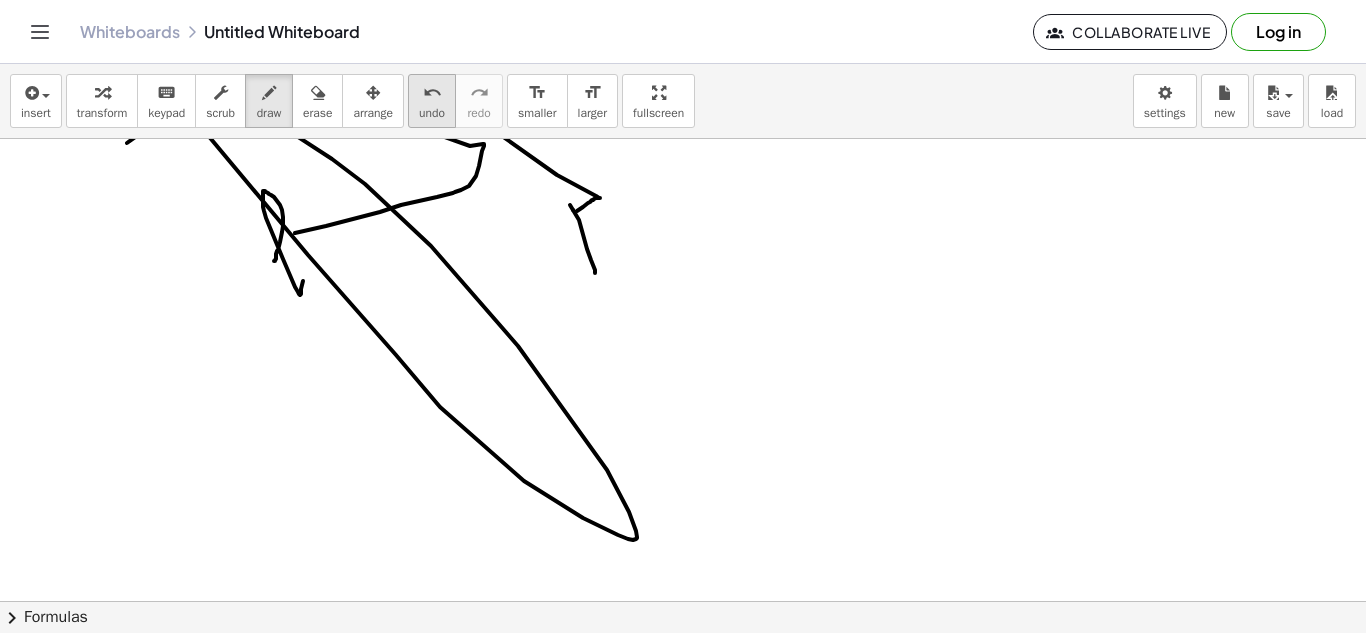 click on "undo" at bounding box center (432, 113) 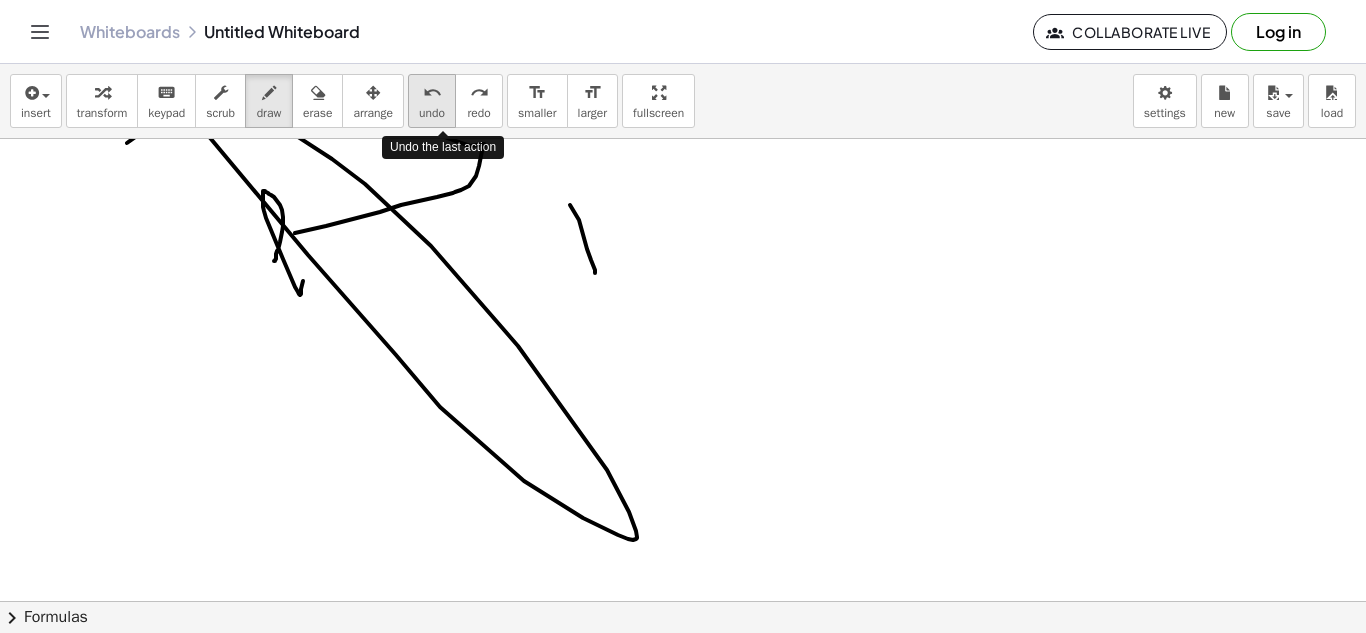 click on "undo" at bounding box center [432, 113] 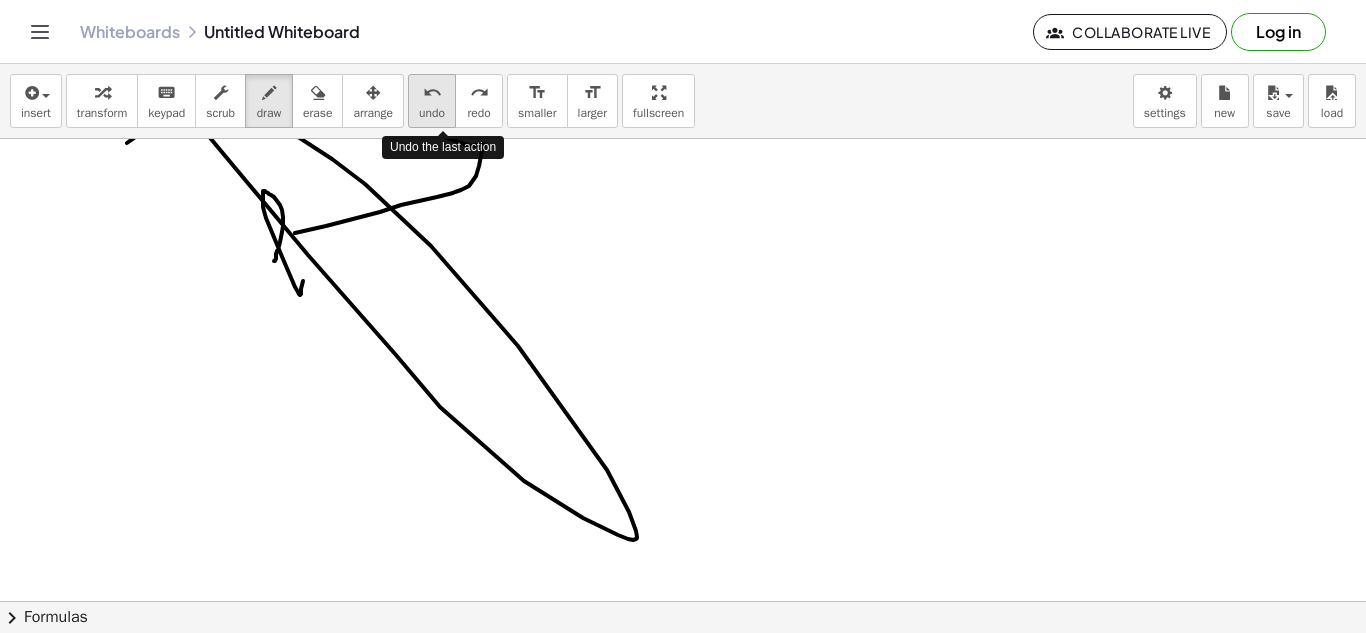 click on "undo" at bounding box center (432, 113) 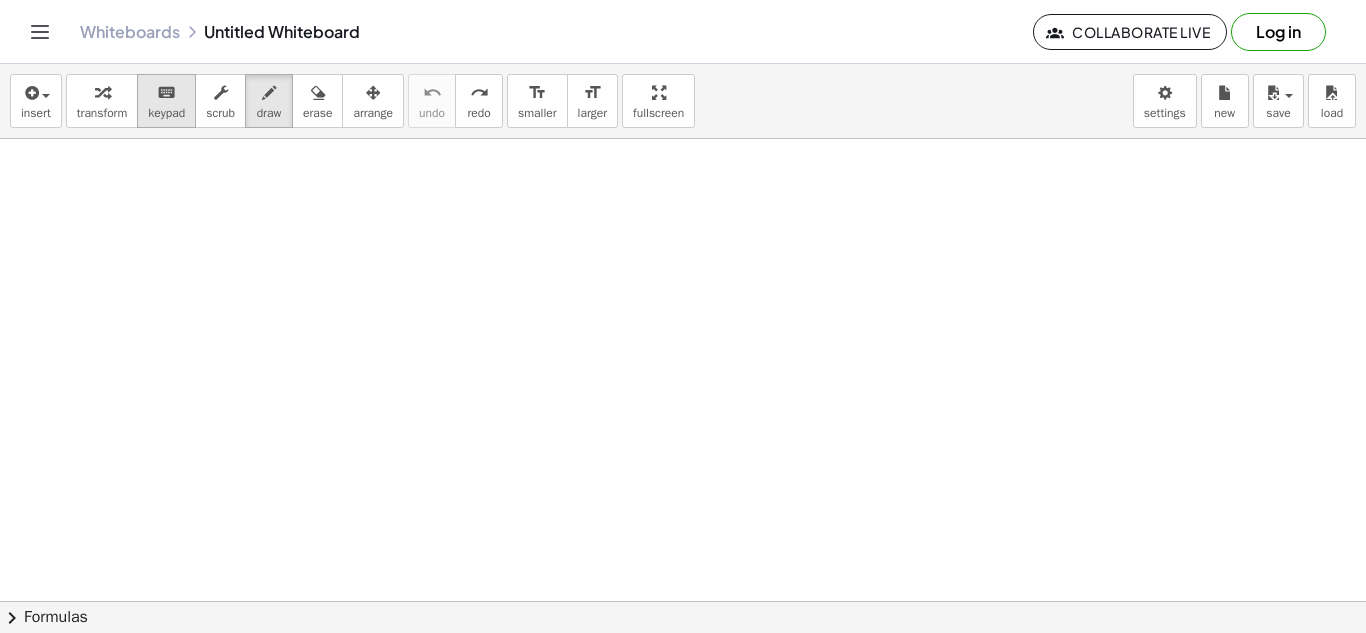 click on "keyboard" at bounding box center [166, 93] 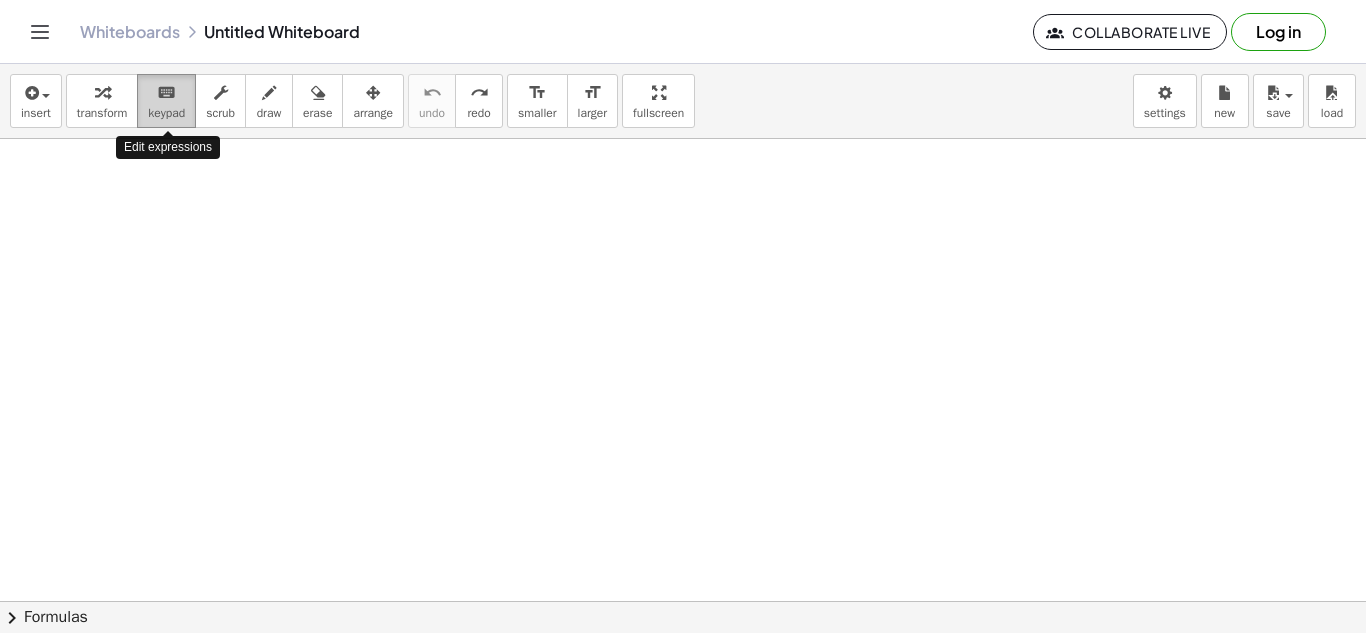 click on "keyboard" at bounding box center (166, 93) 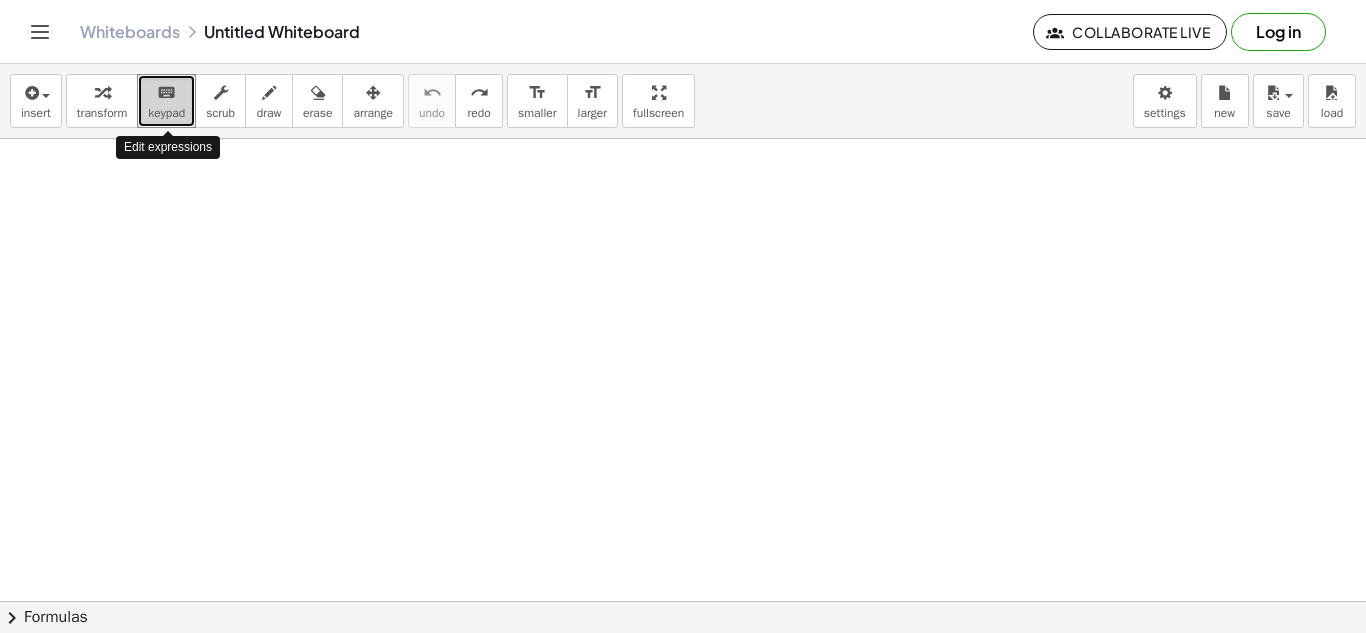 click on "keyboard" at bounding box center [166, 93] 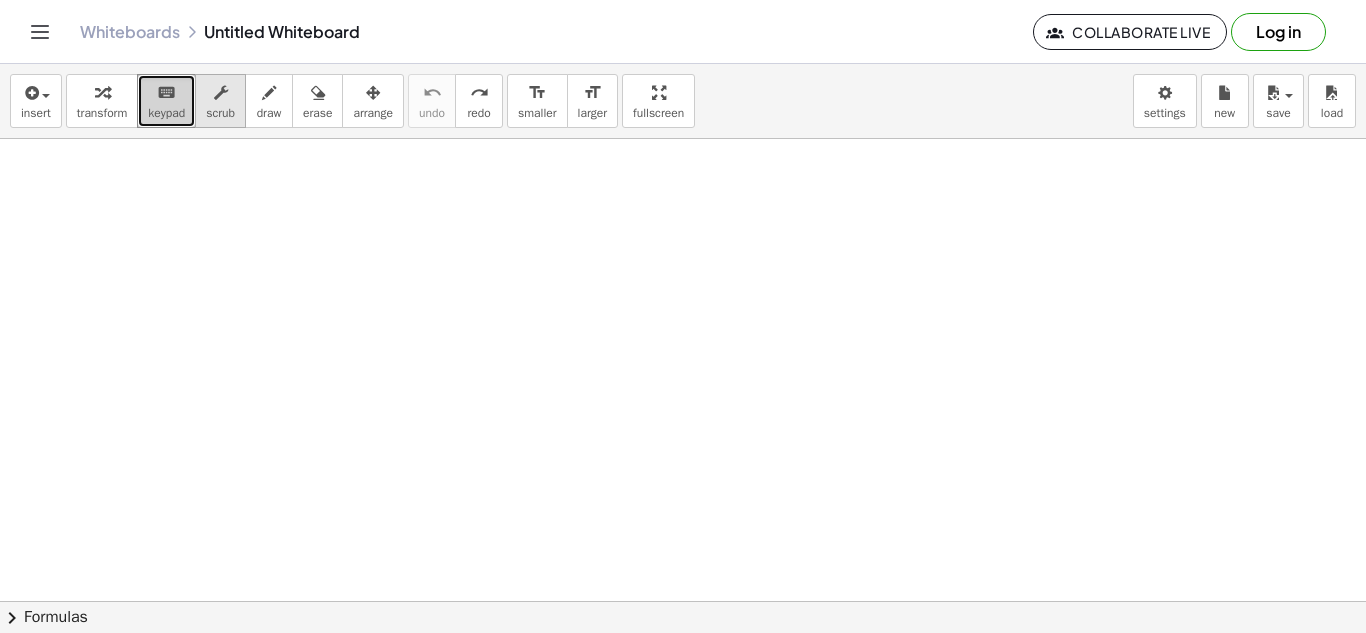 click at bounding box center [221, 93] 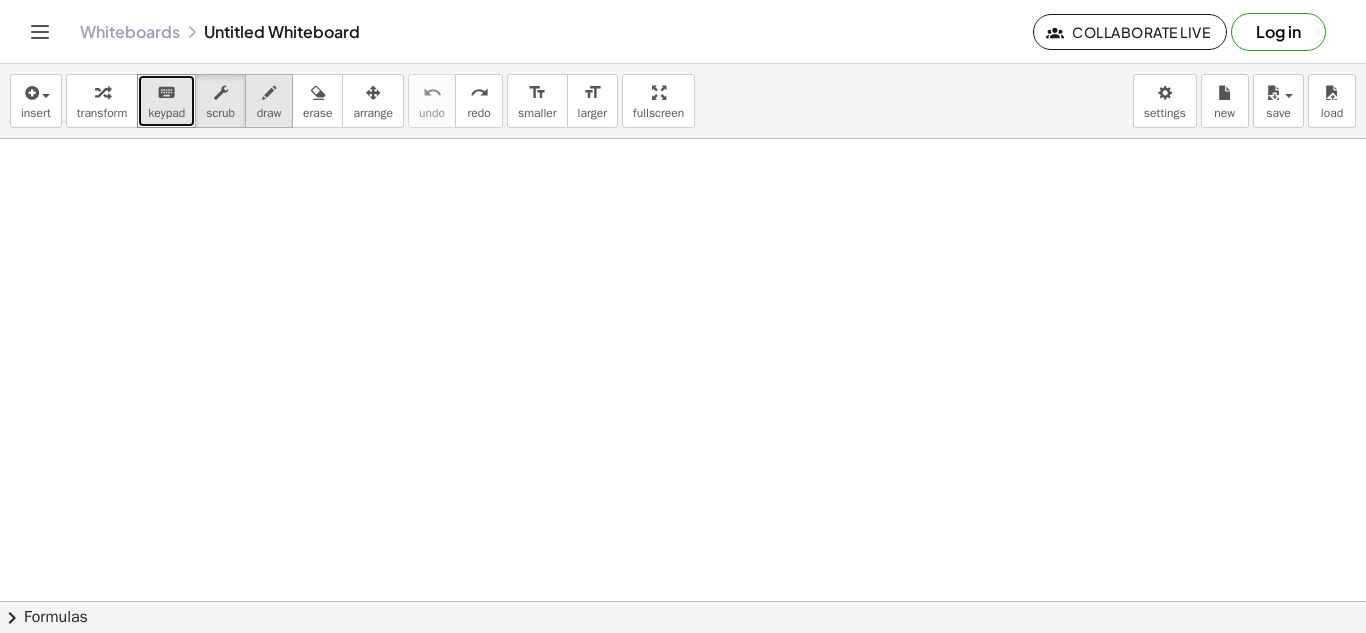 click on "draw" at bounding box center (269, 113) 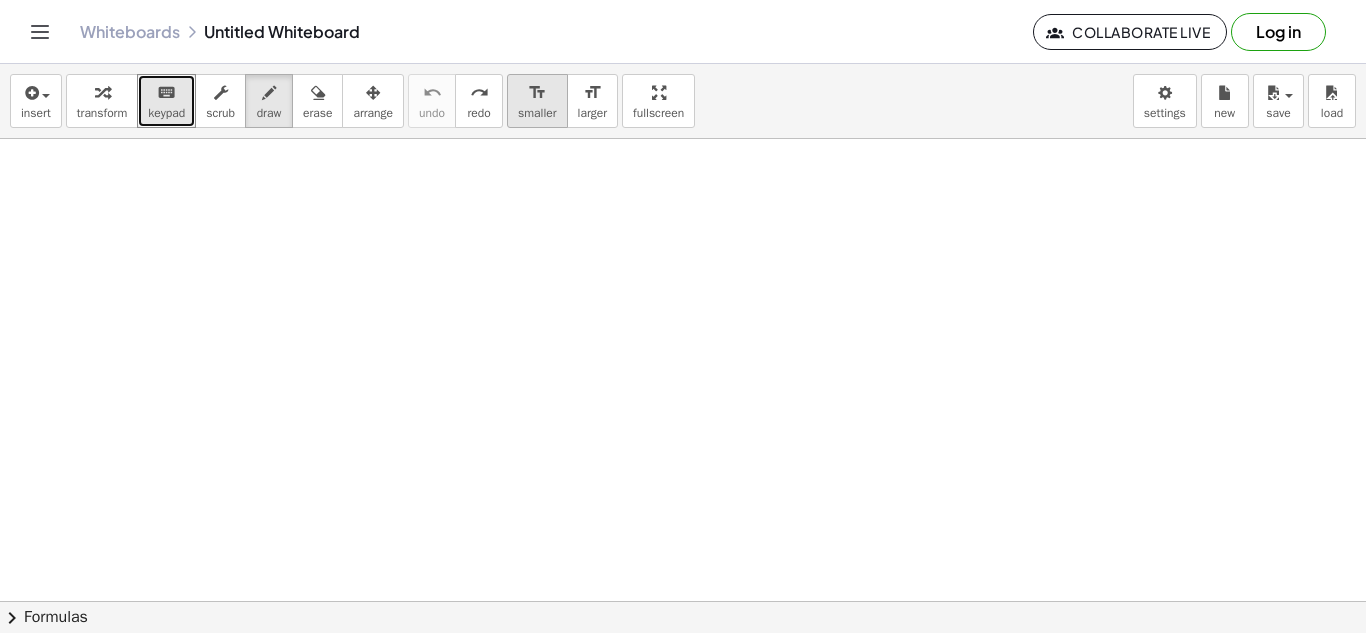 click on "smaller" at bounding box center (537, 113) 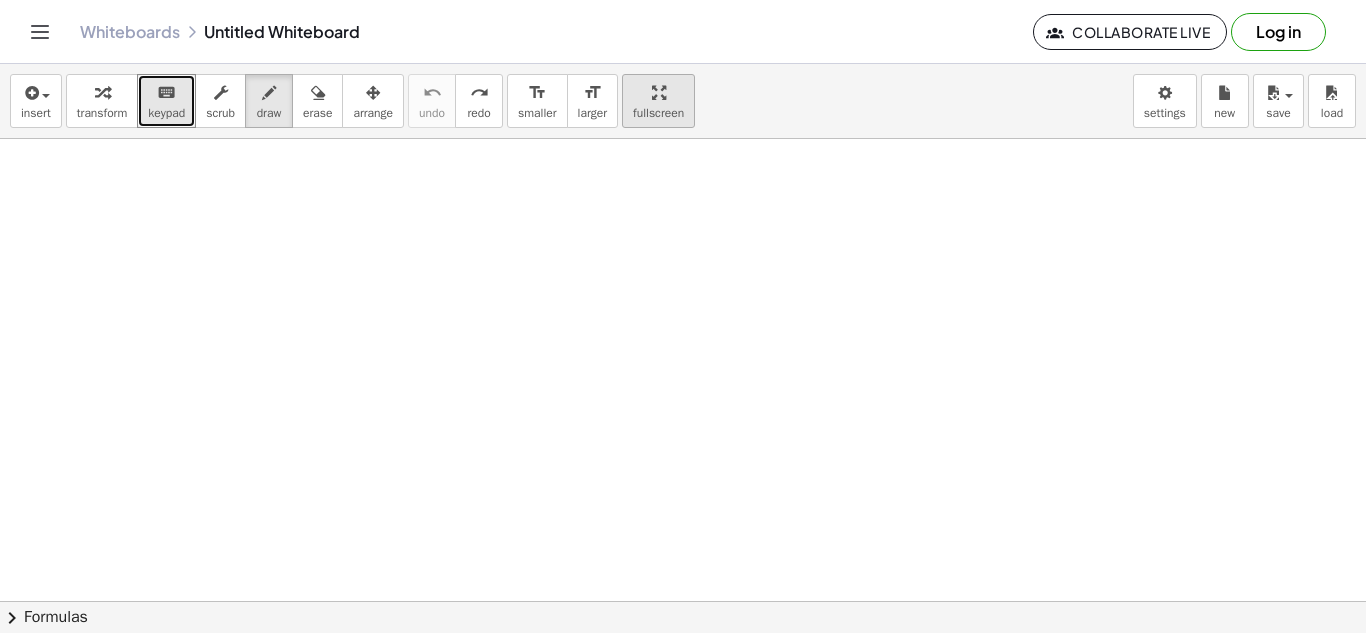 click on "fullscreen" at bounding box center [658, 101] 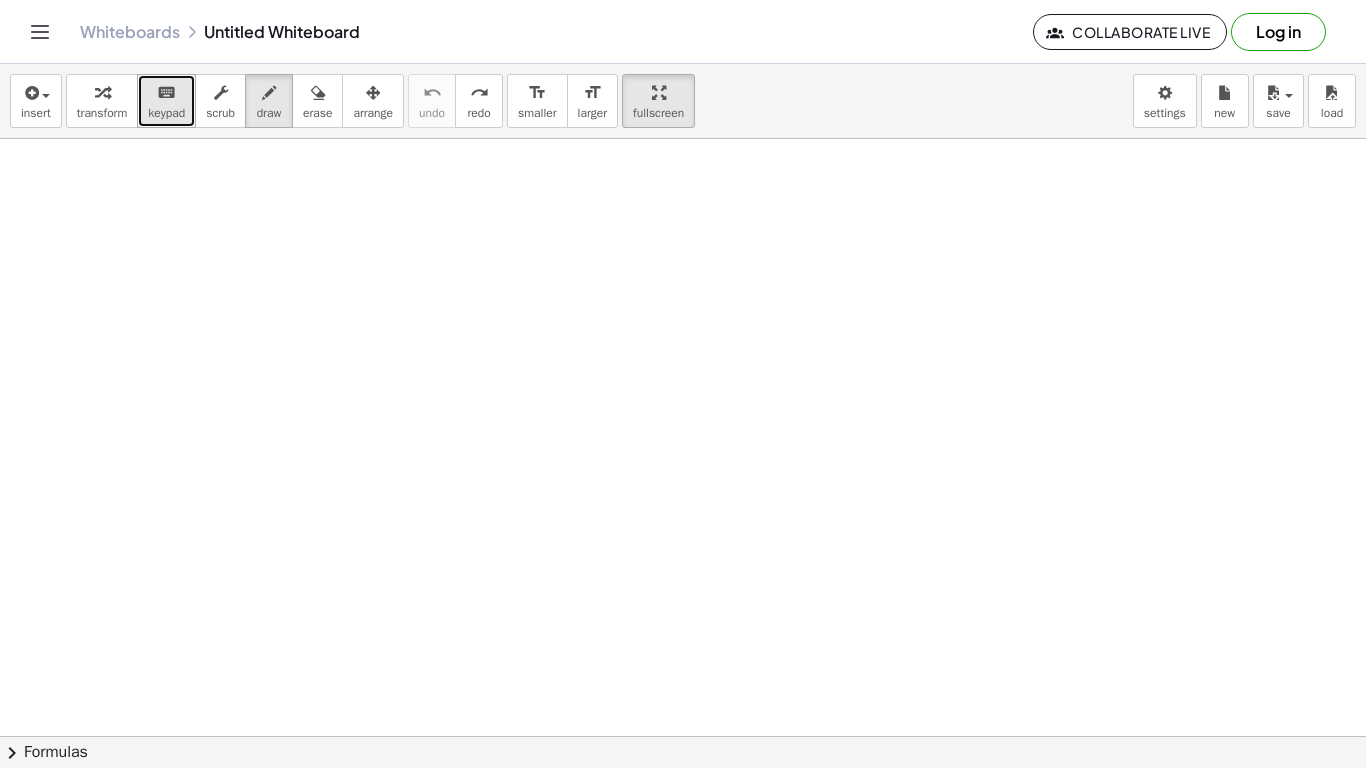 click on "keyboard" at bounding box center (166, 92) 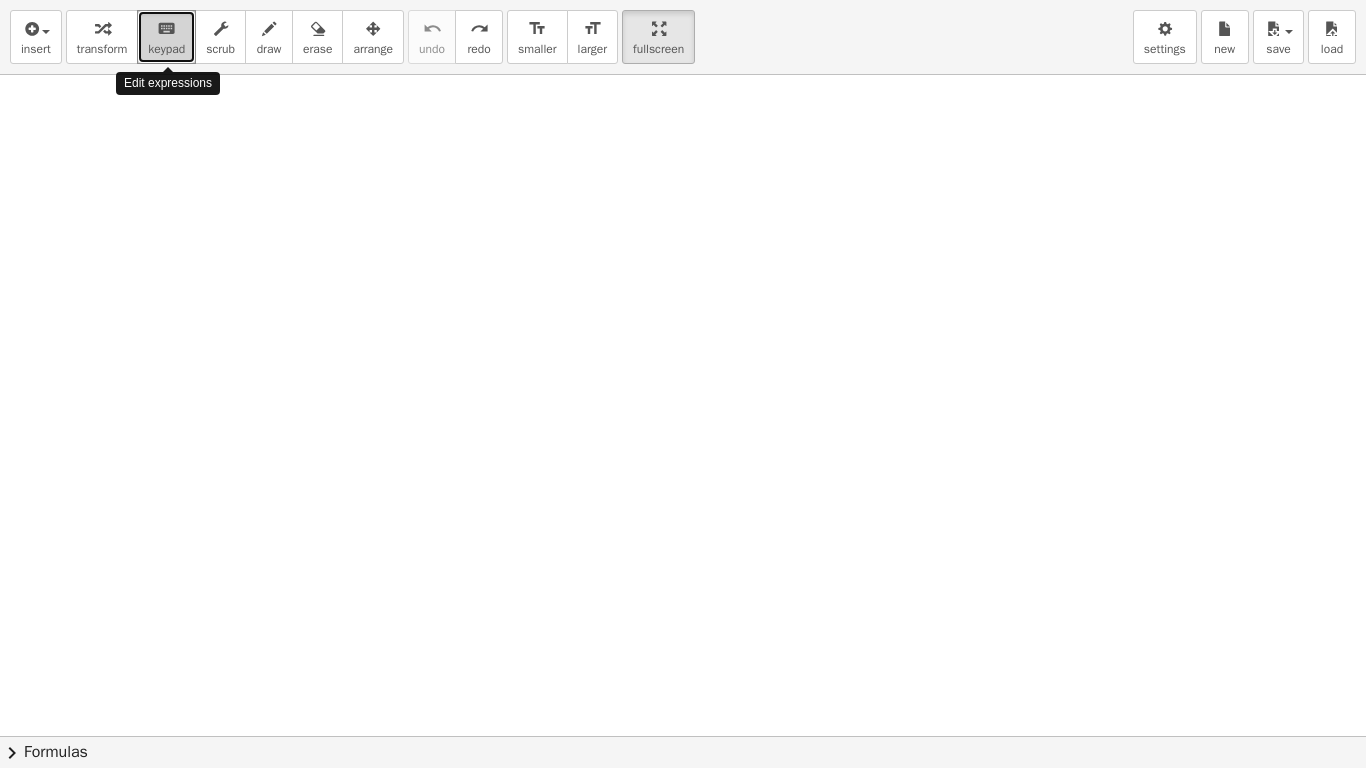 click on "keyboard" at bounding box center [166, 28] 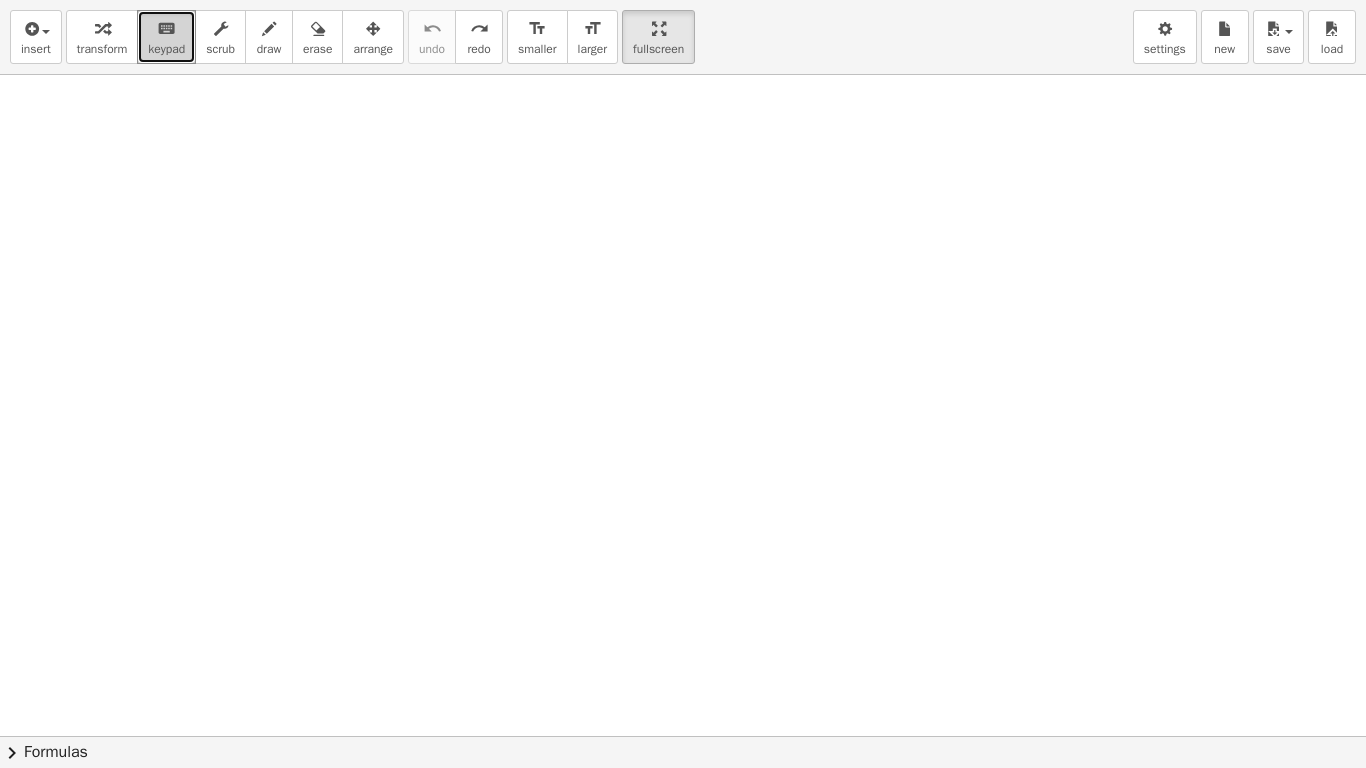 drag, startPoint x: 692, startPoint y: 289, endPoint x: 640, endPoint y: 352, distance: 81.68843 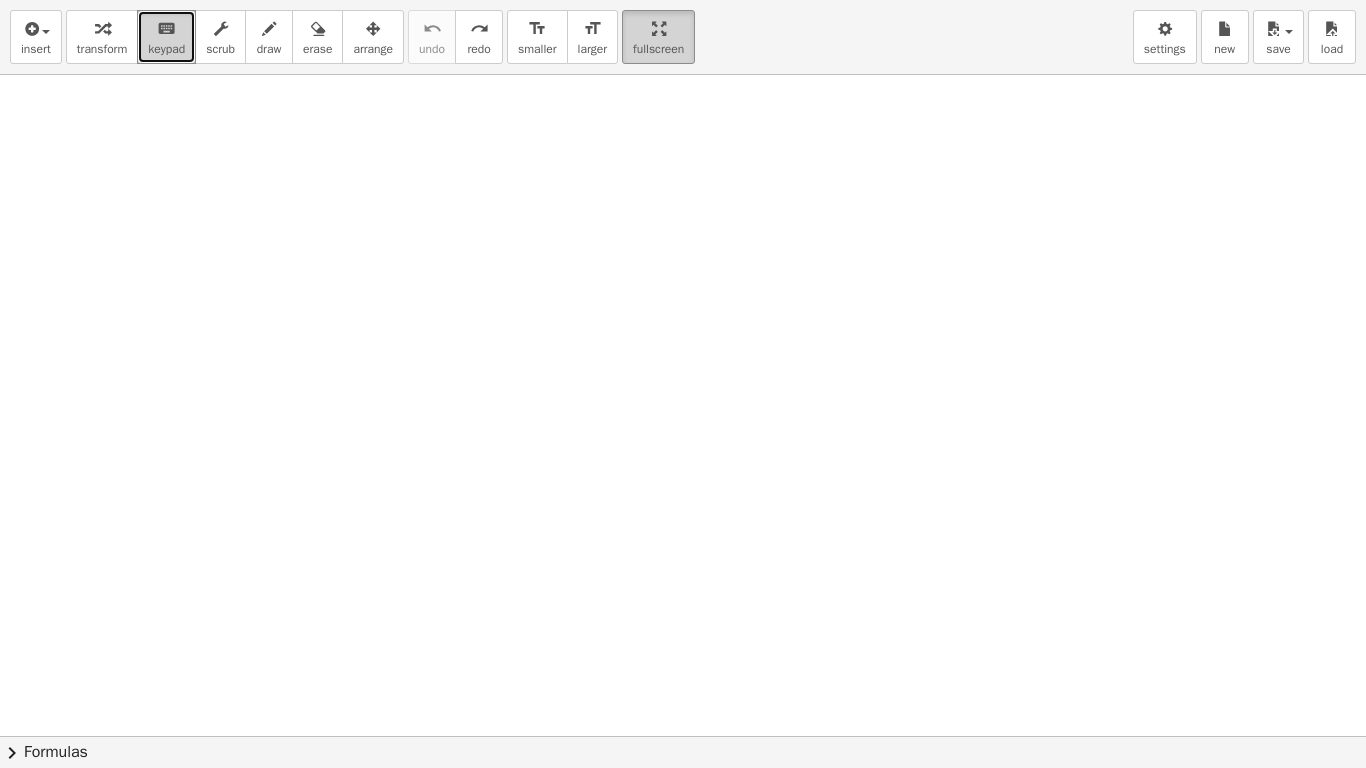 click at bounding box center (658, 28) 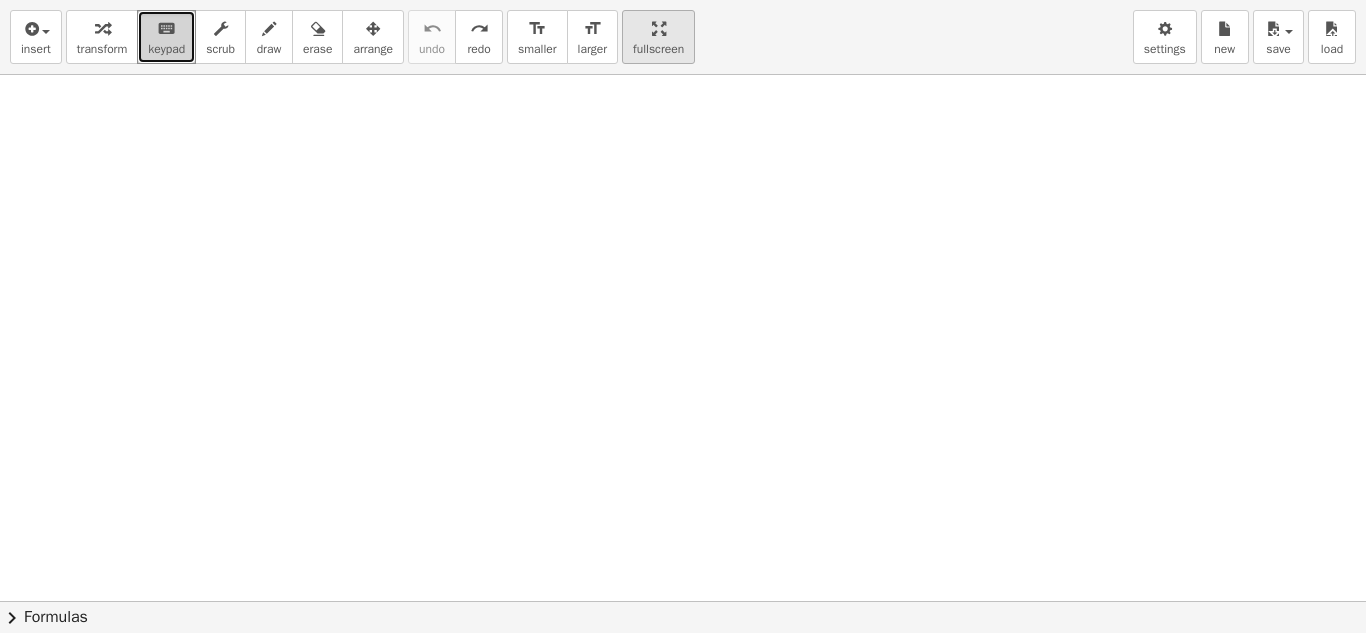 click on "keyboard keypad" at bounding box center (166, 37) 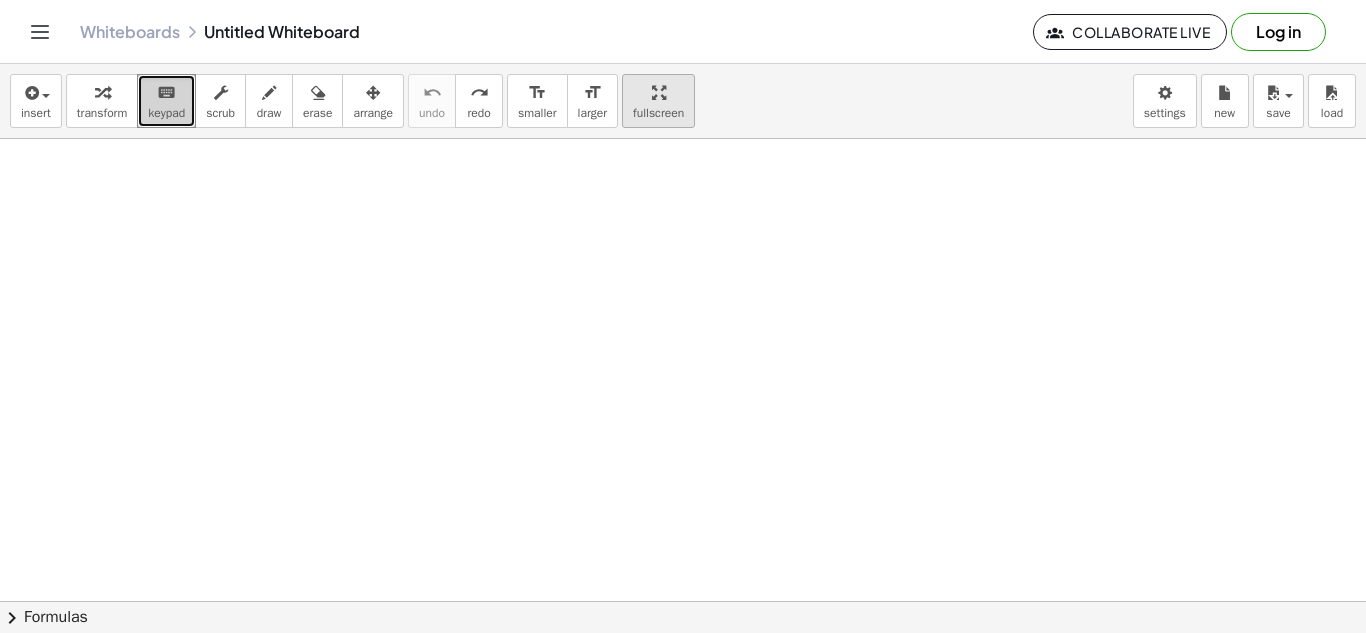 click on "keyboard keypad" at bounding box center [166, 101] 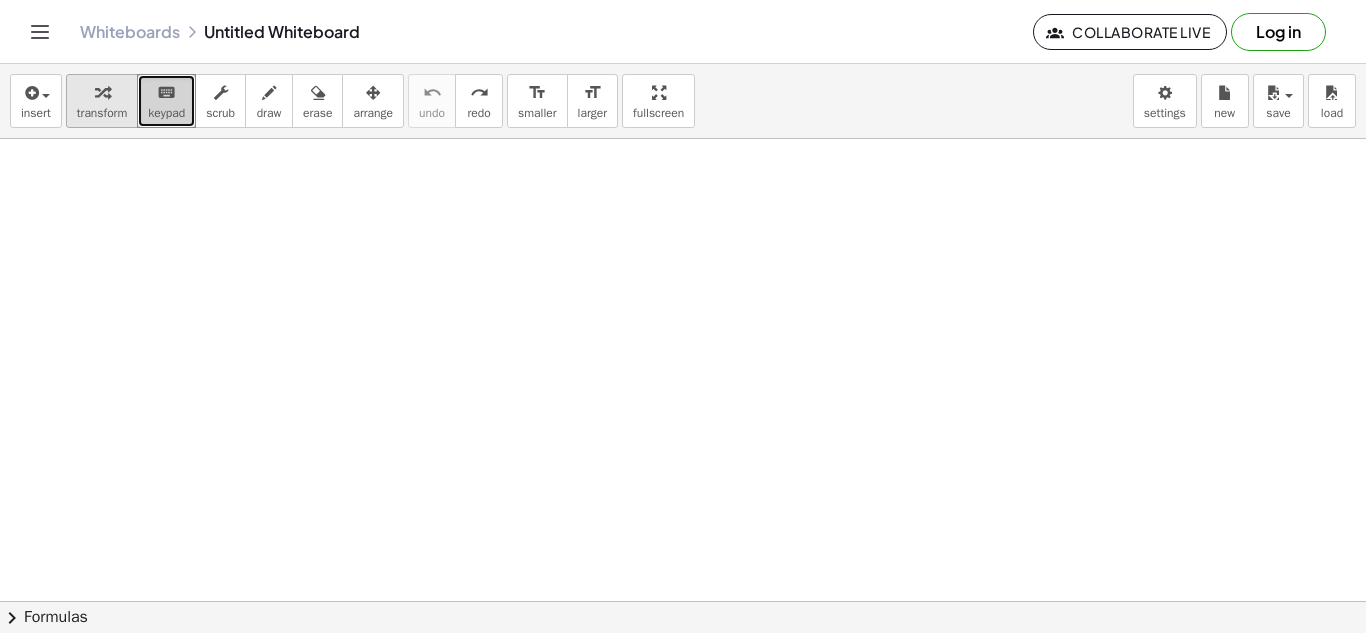 click on "transform" at bounding box center [102, 101] 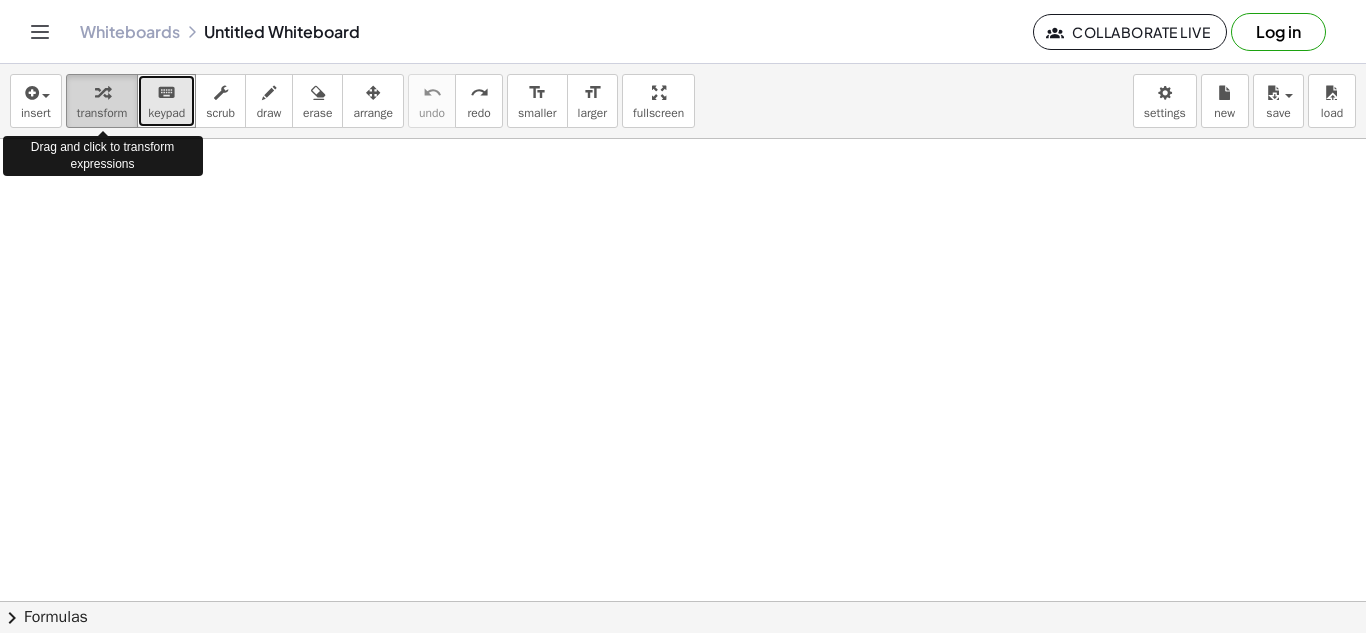 click on "transform" at bounding box center [102, 101] 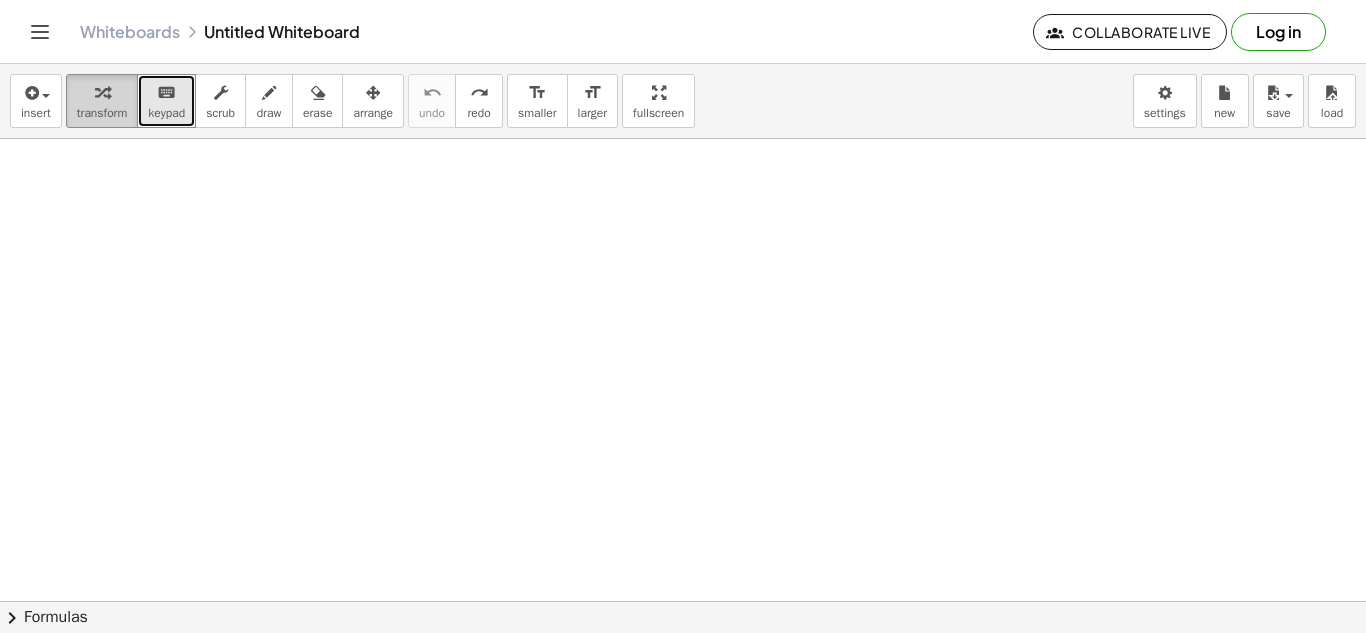 click at bounding box center (102, 92) 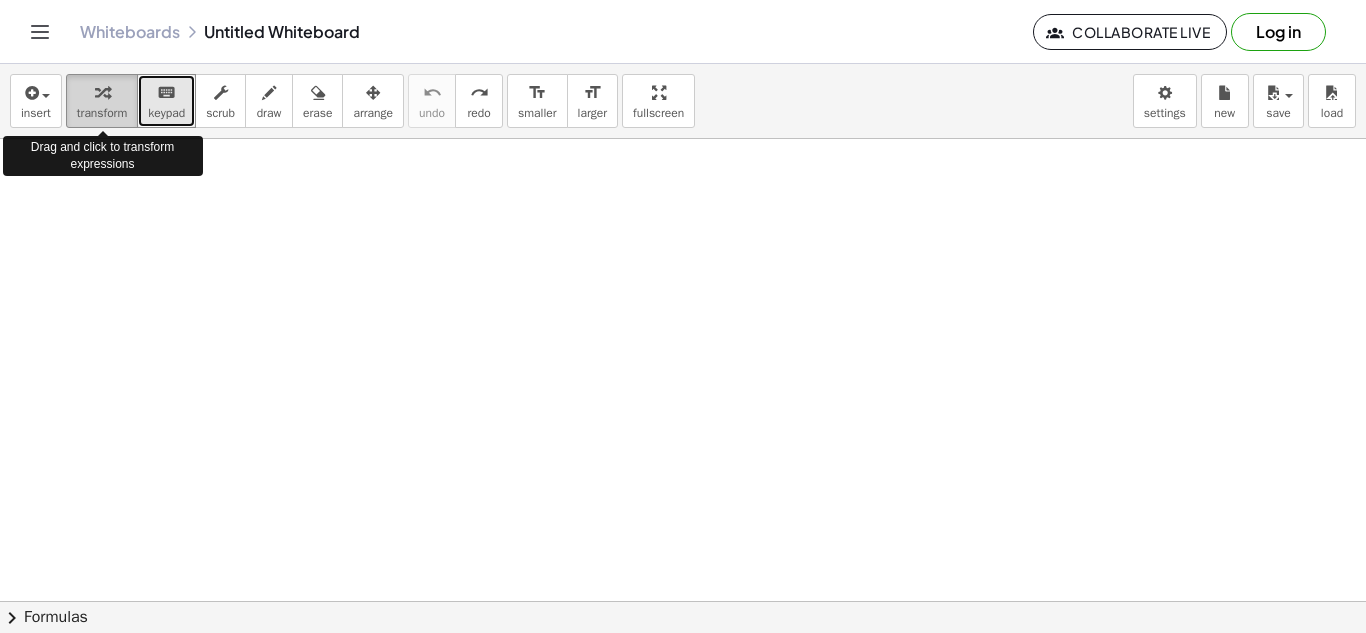 click at bounding box center (102, 92) 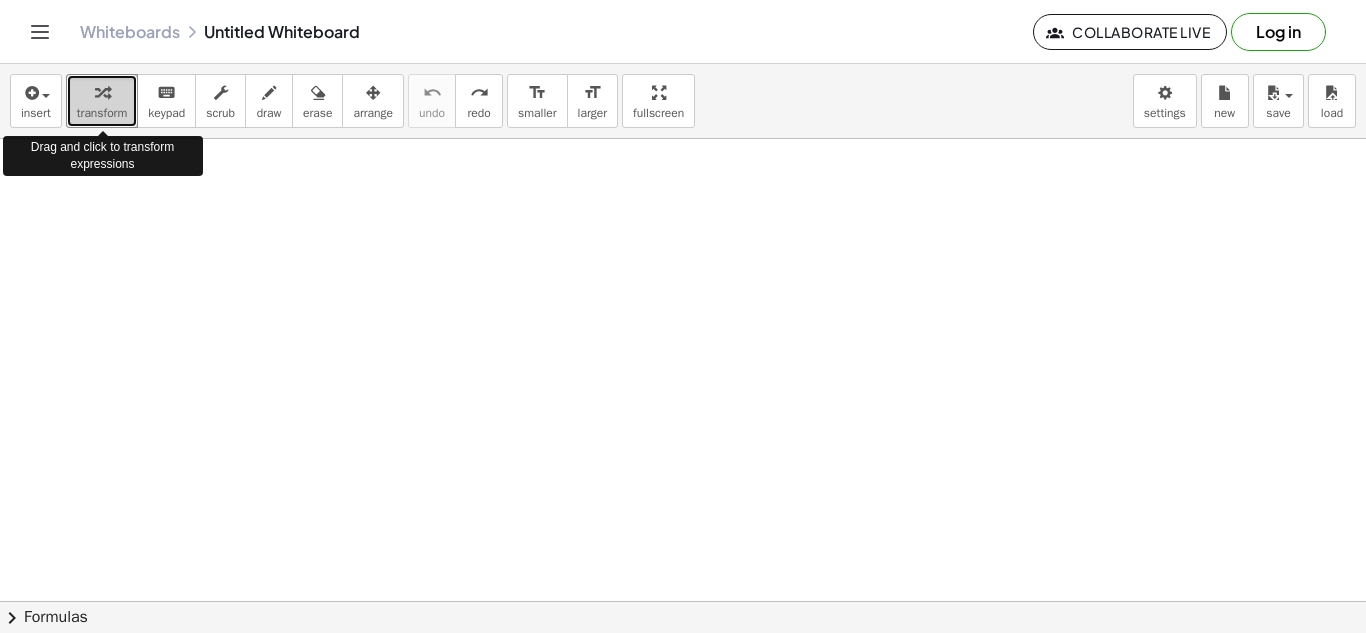 click at bounding box center (102, 92) 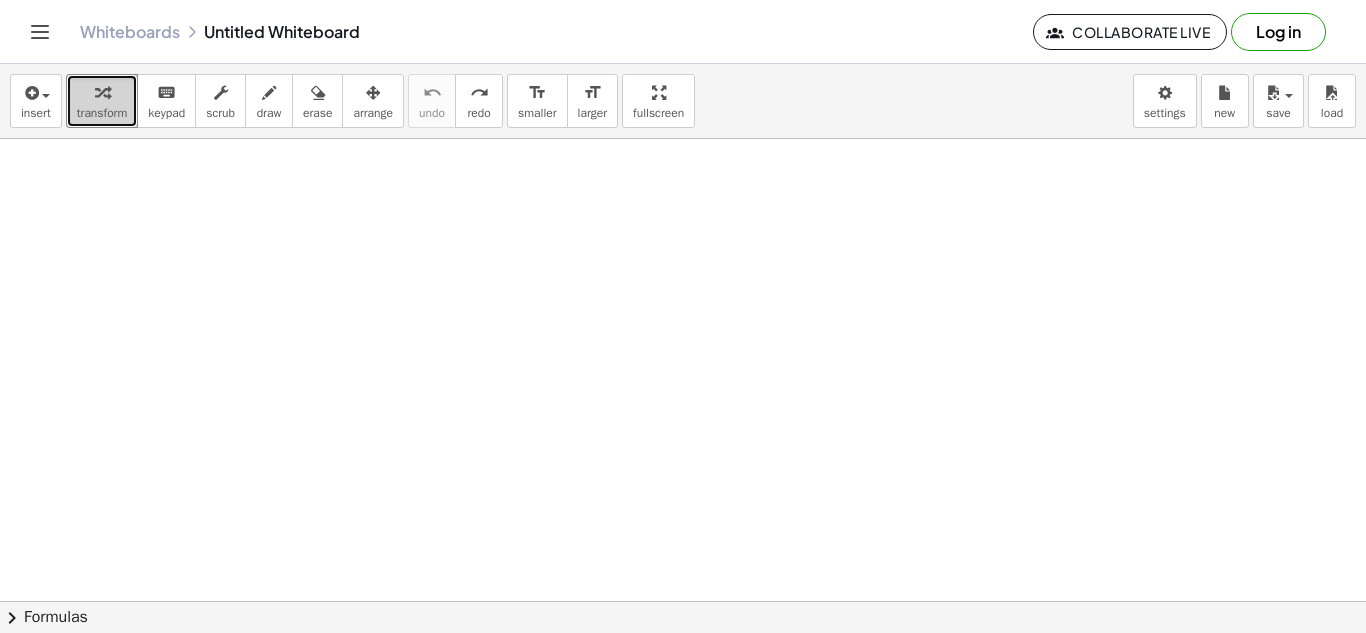 click at bounding box center [683, 601] 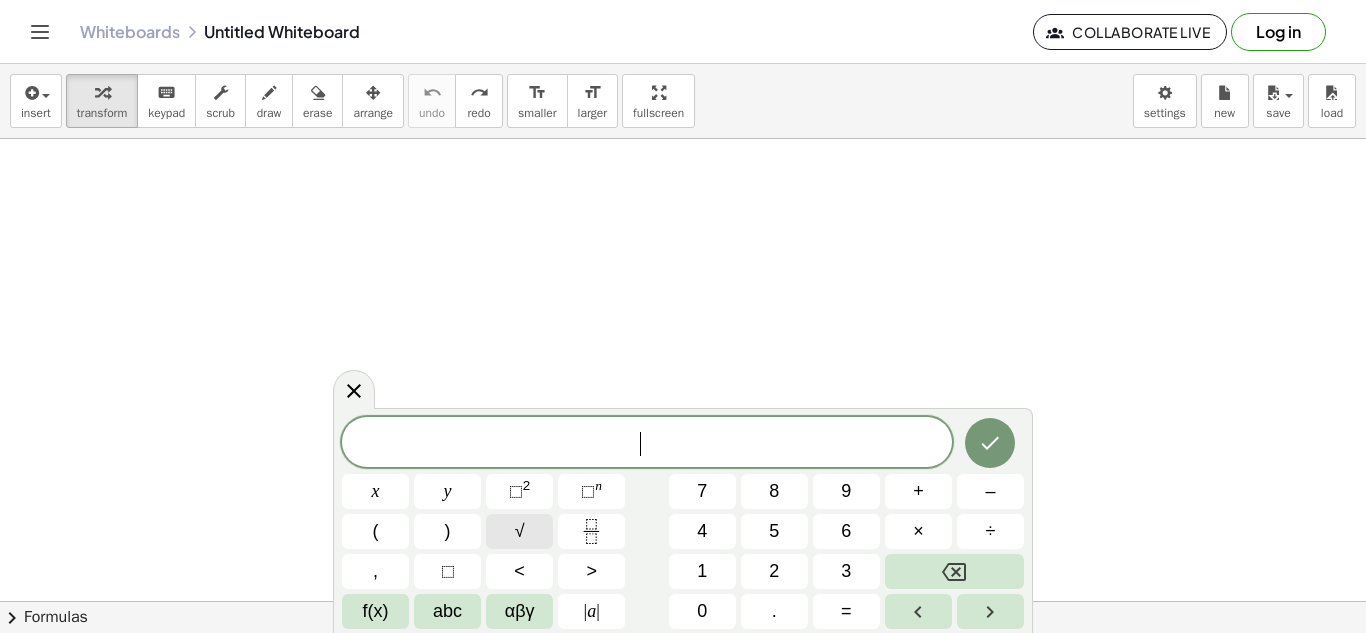click on "√" at bounding box center [520, 531] 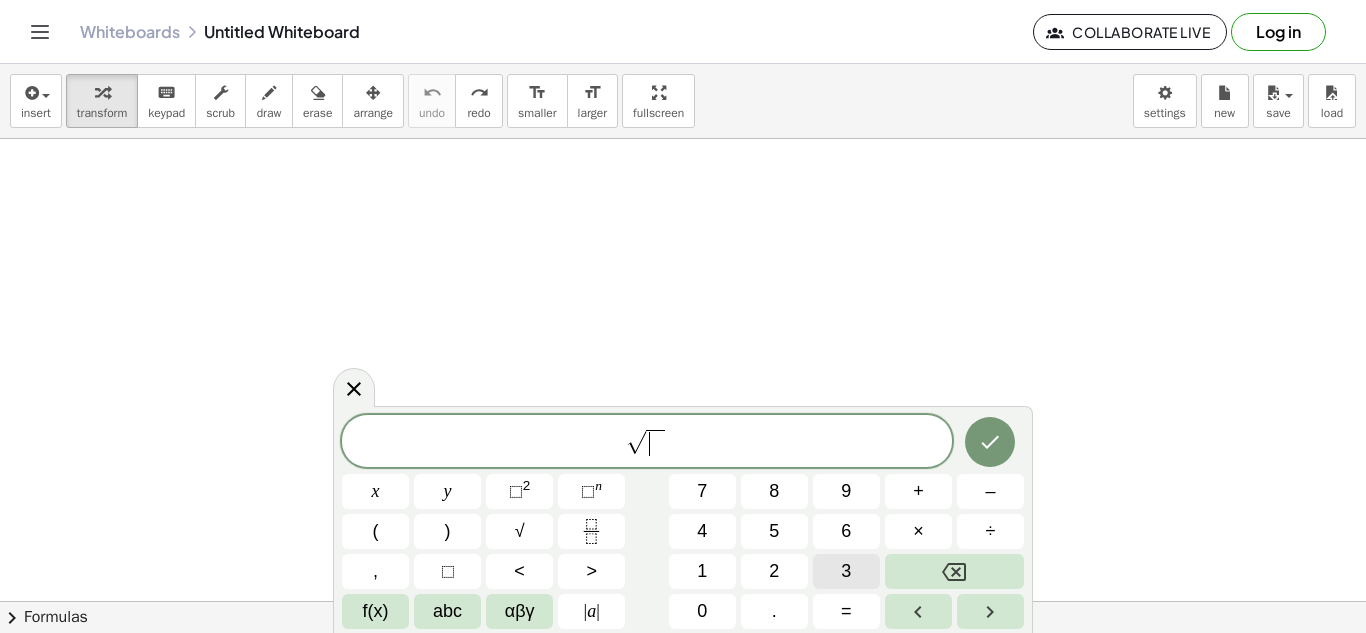 click on "3" at bounding box center [846, 571] 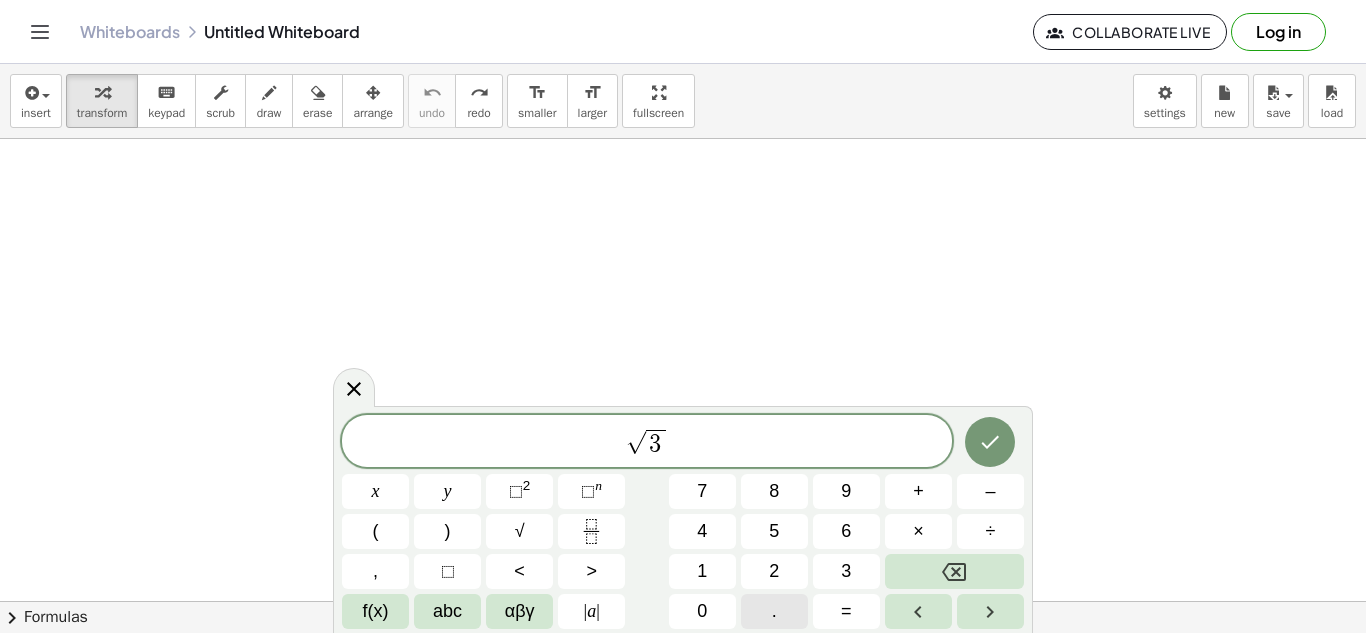 click on "." at bounding box center (774, 611) 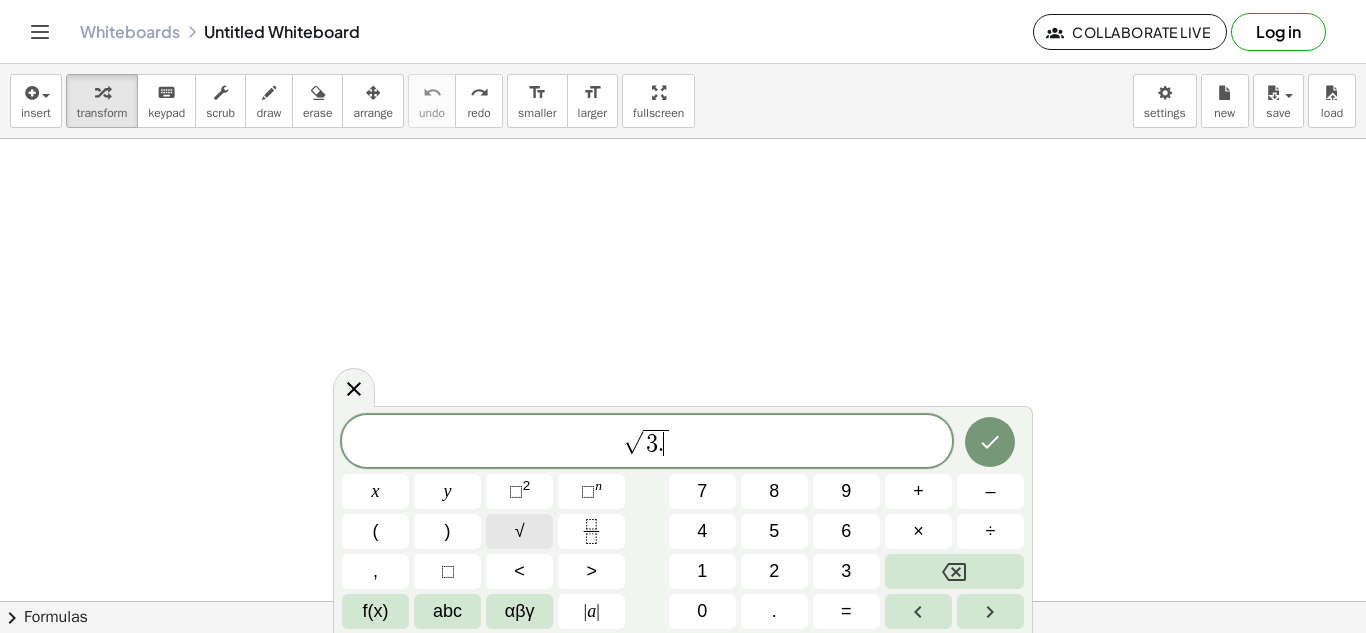 click on "√" at bounding box center (519, 531) 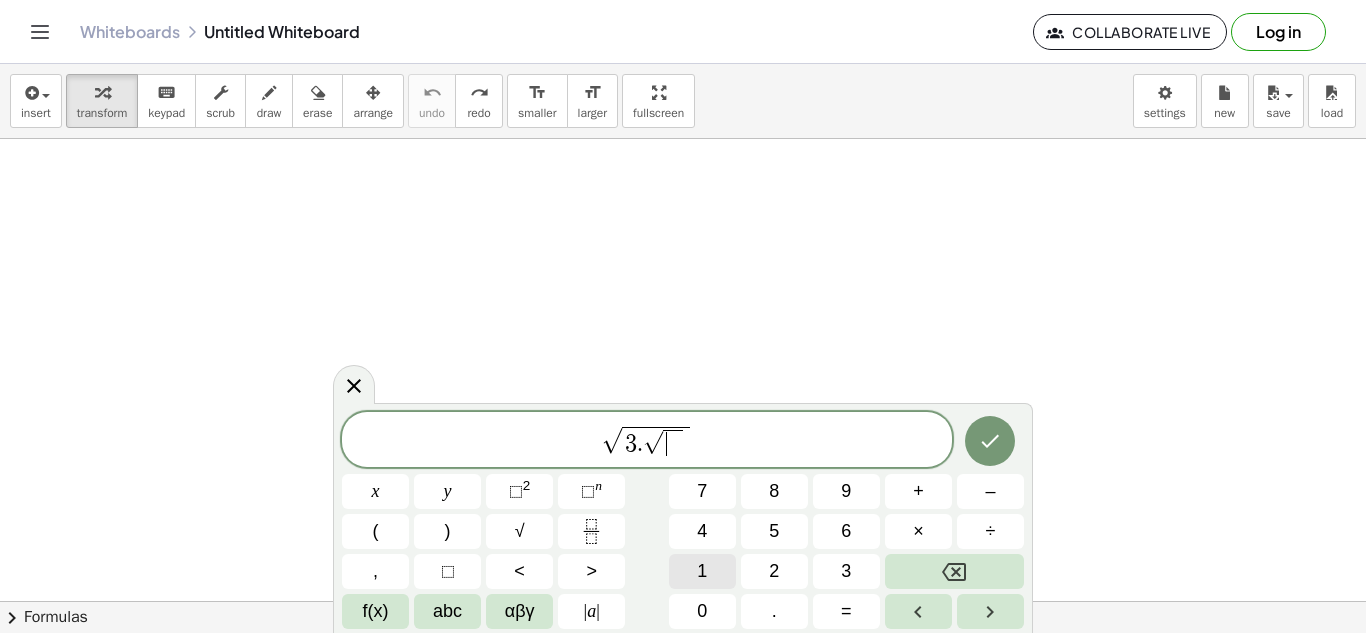 click on "1" at bounding box center [702, 571] 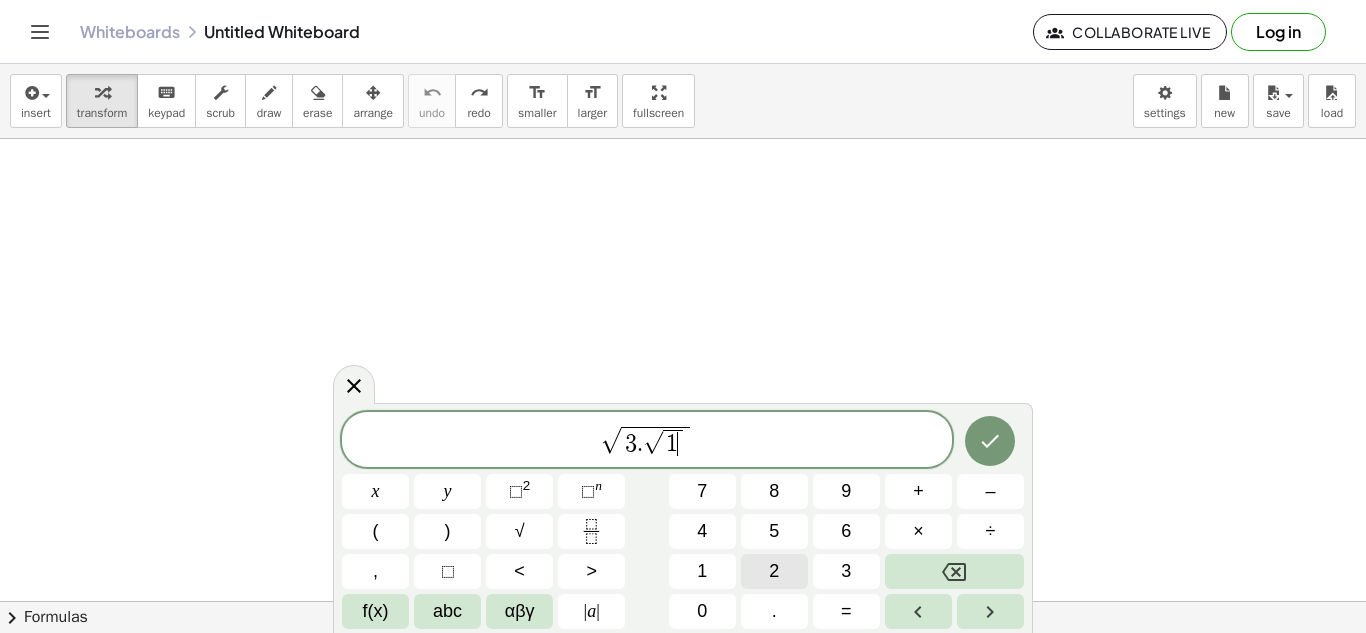 click on "2" at bounding box center (774, 571) 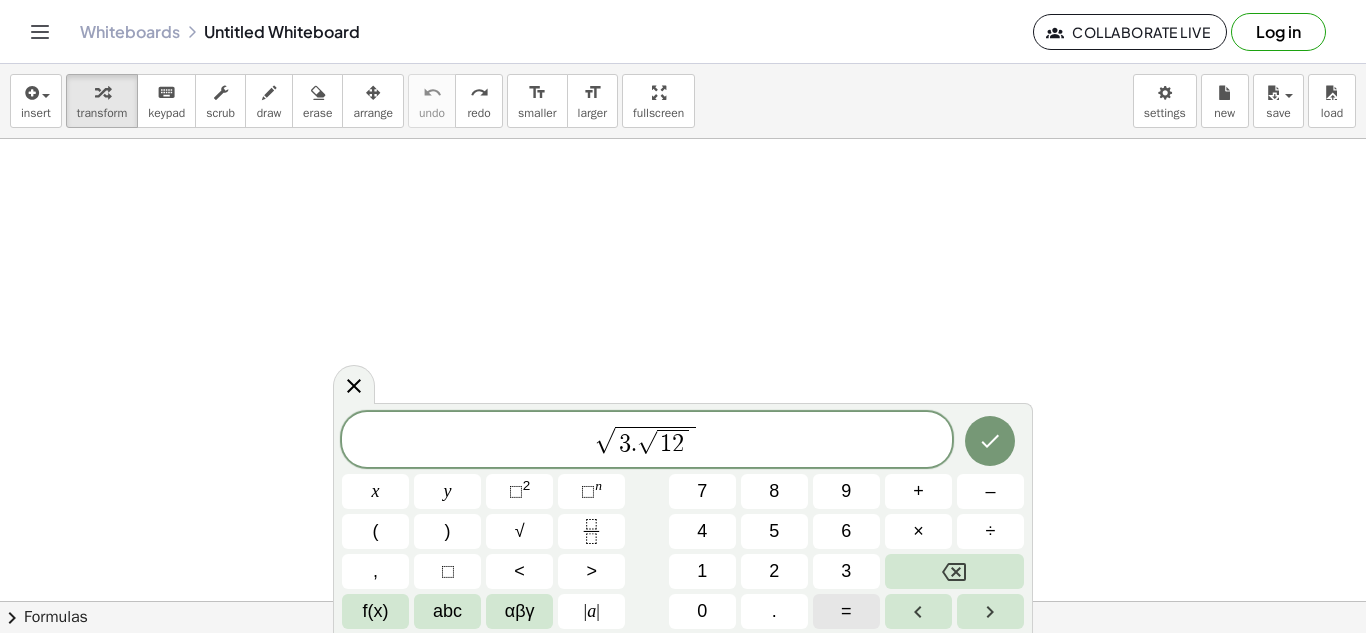 click on "=" at bounding box center (846, 611) 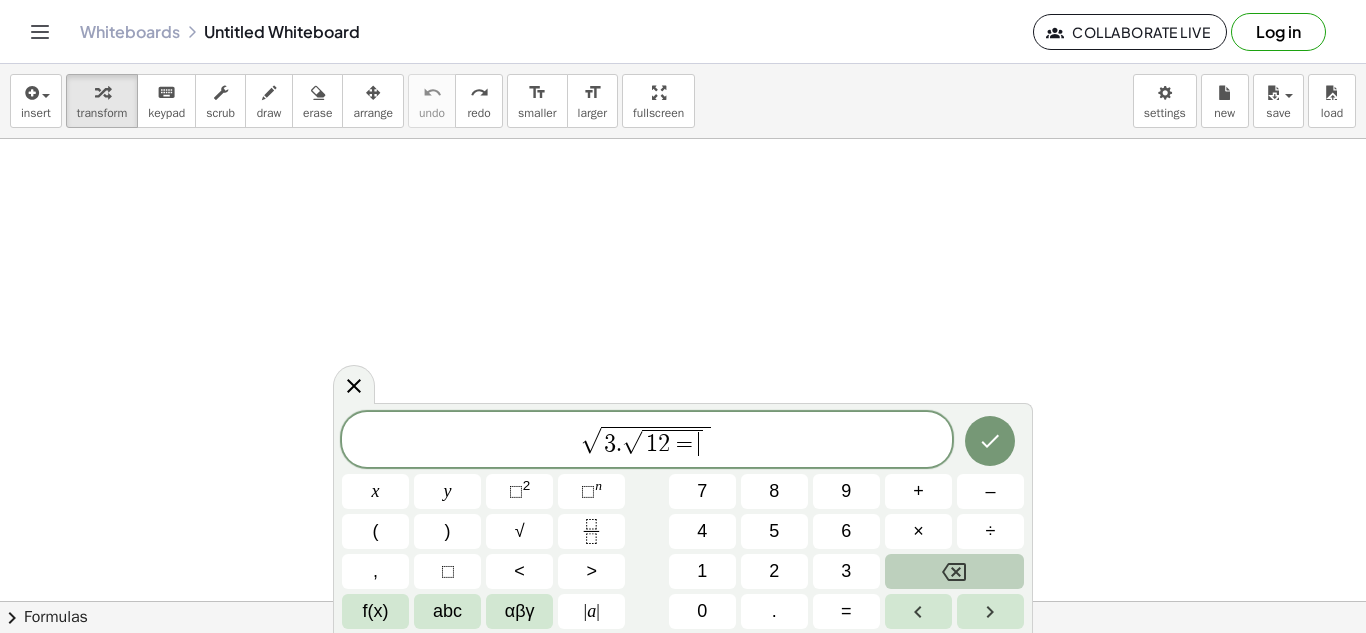 click at bounding box center [954, 571] 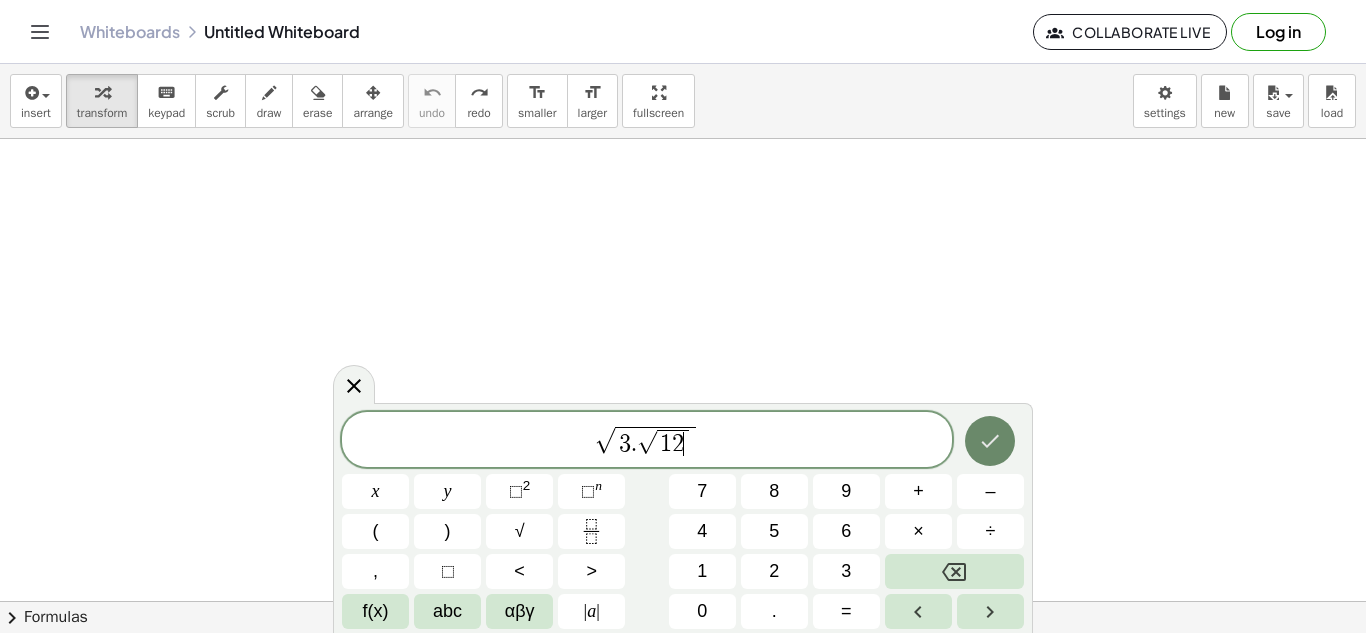 click at bounding box center (990, 441) 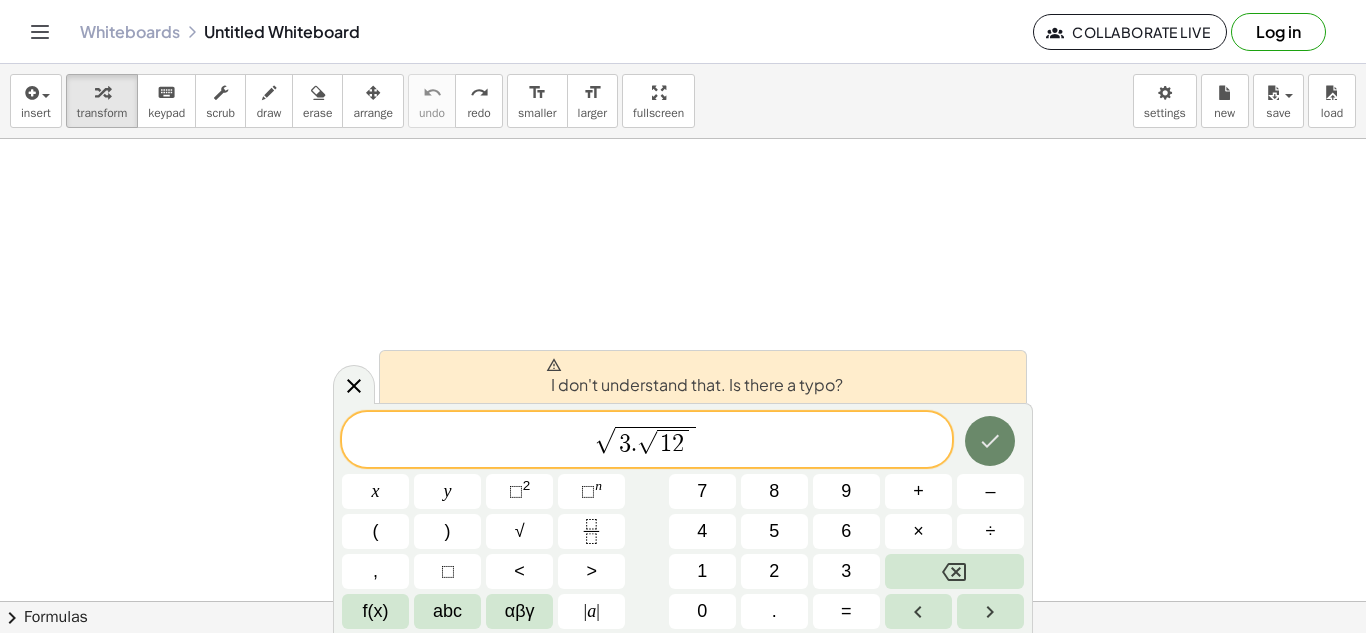 click at bounding box center (990, 441) 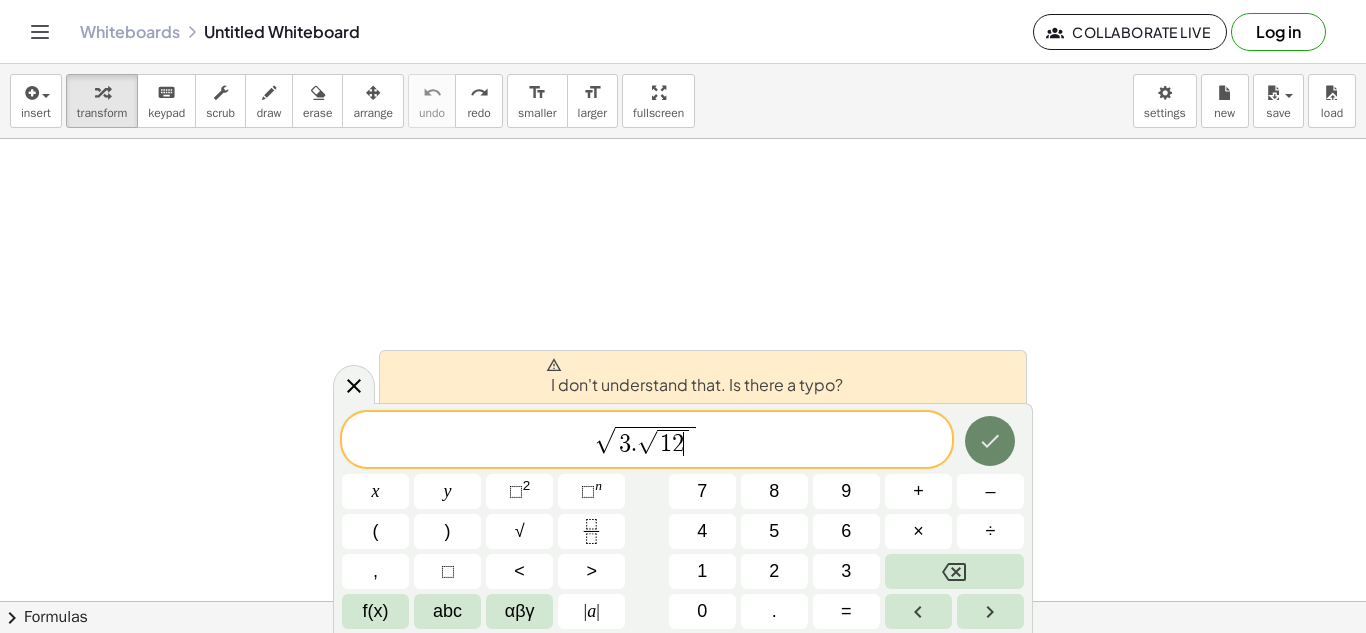 click at bounding box center (990, 441) 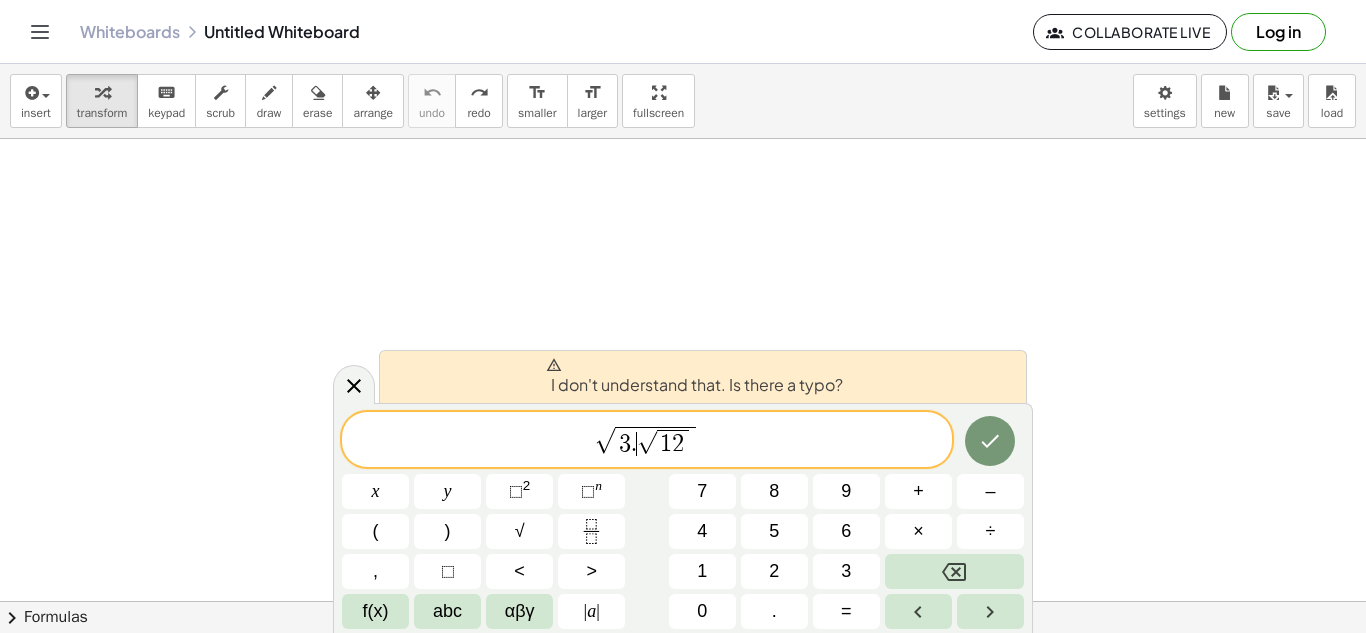 click on "√" at bounding box center (647, 442) 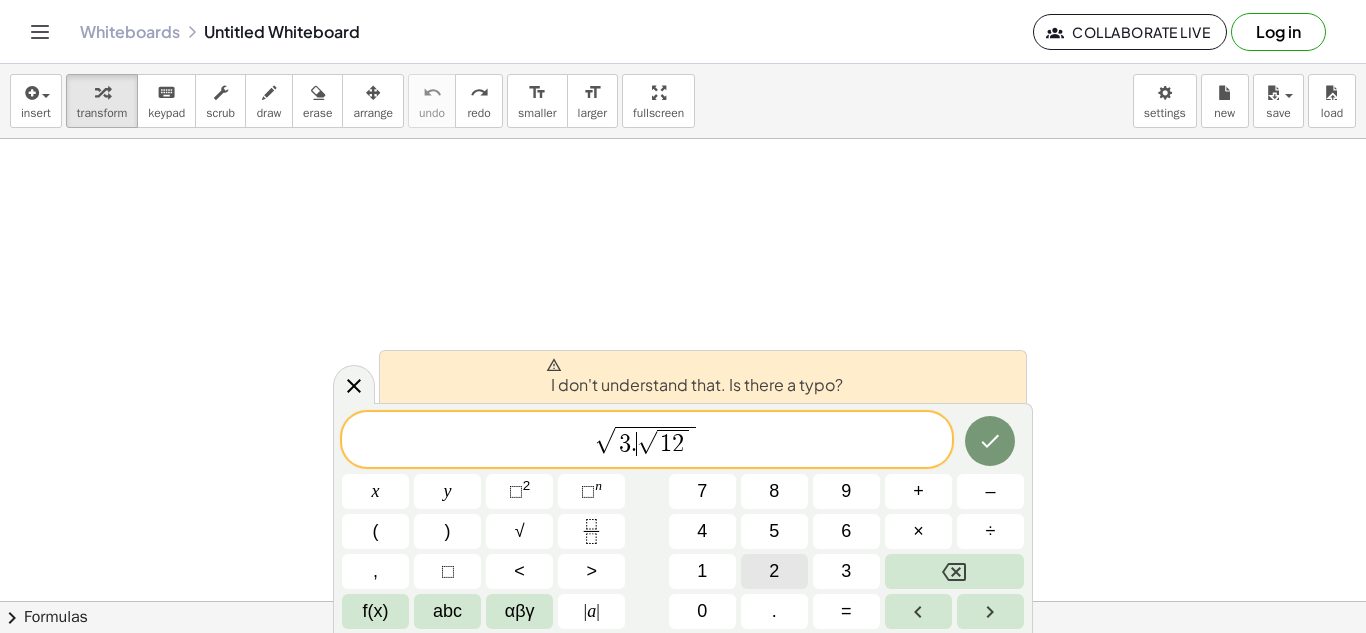click on "2" at bounding box center [774, 571] 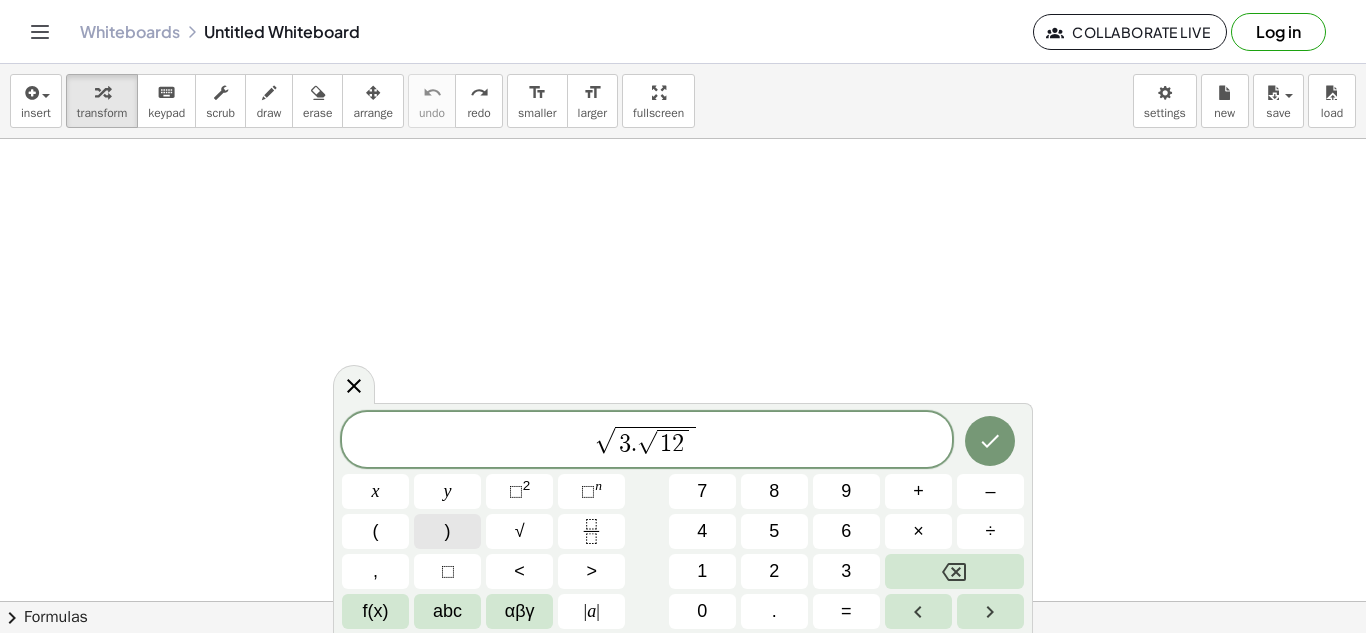 click on ")" at bounding box center (447, 531) 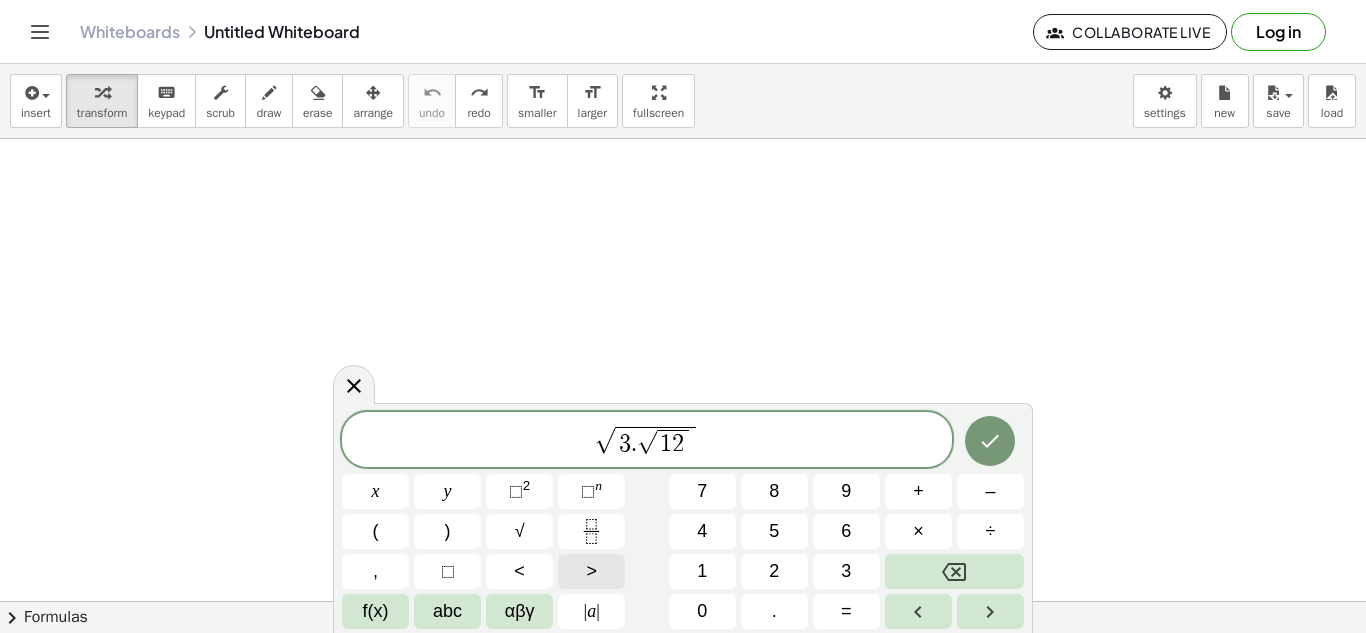 click on ">" at bounding box center [591, 571] 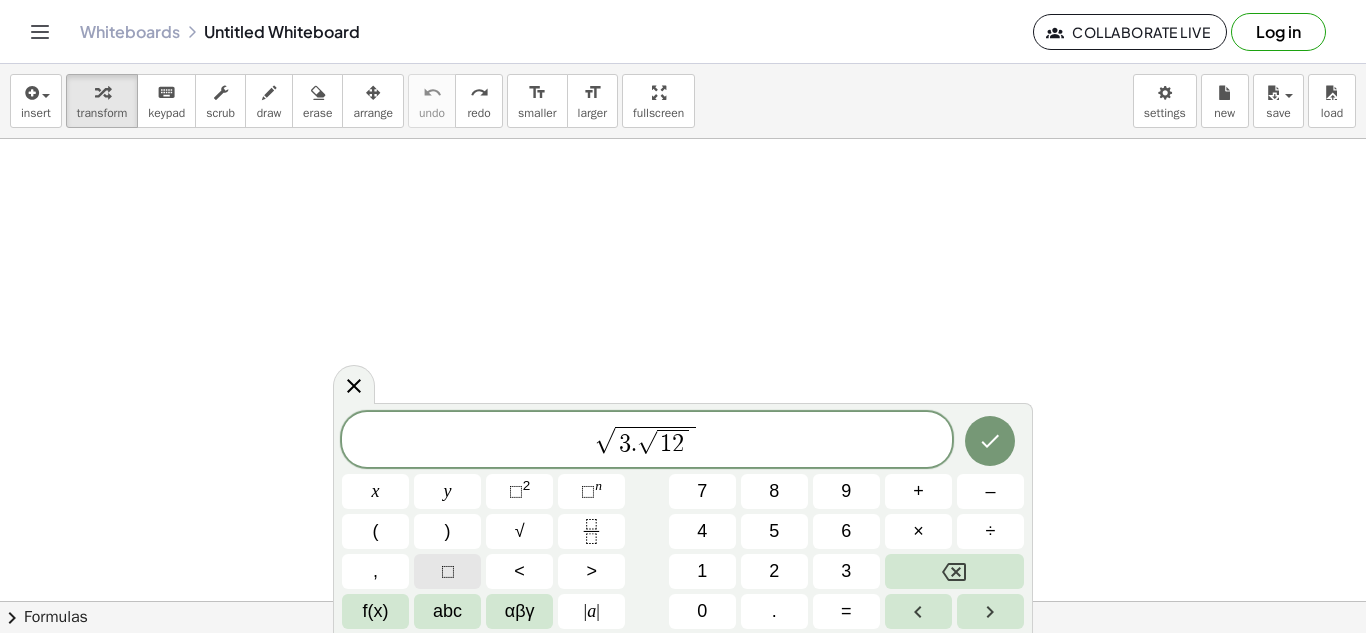 click on "⬚" at bounding box center [447, 571] 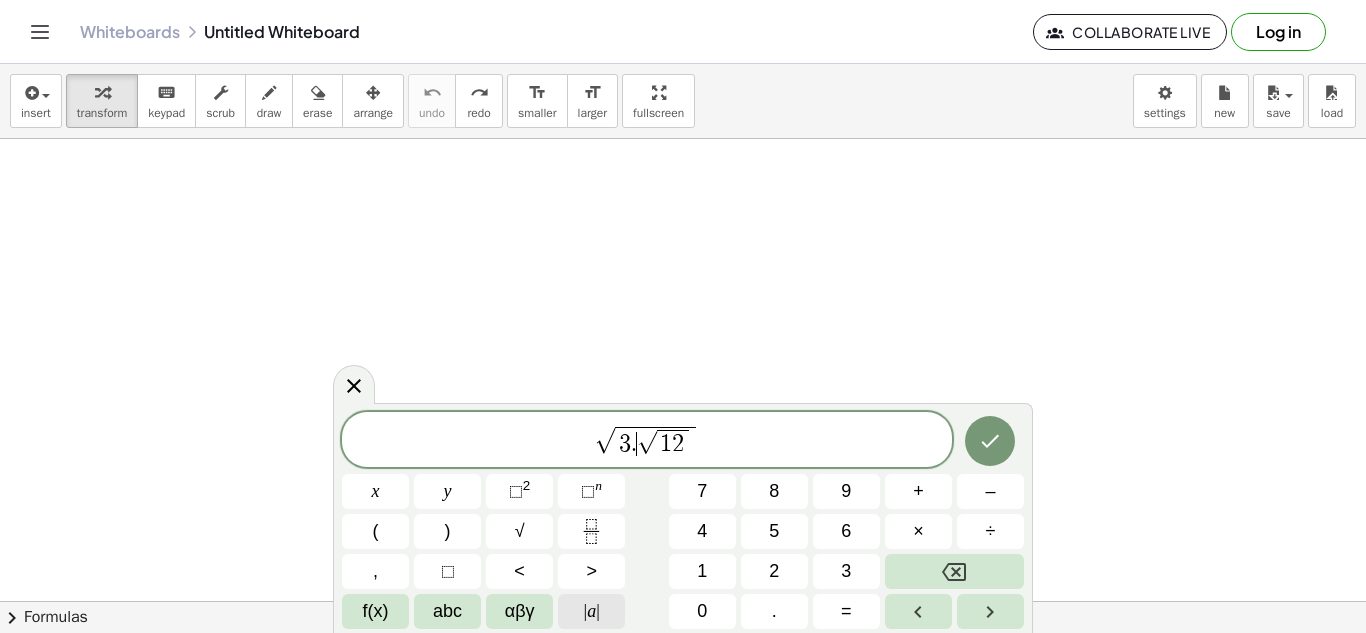click on "|" at bounding box center [598, 611] 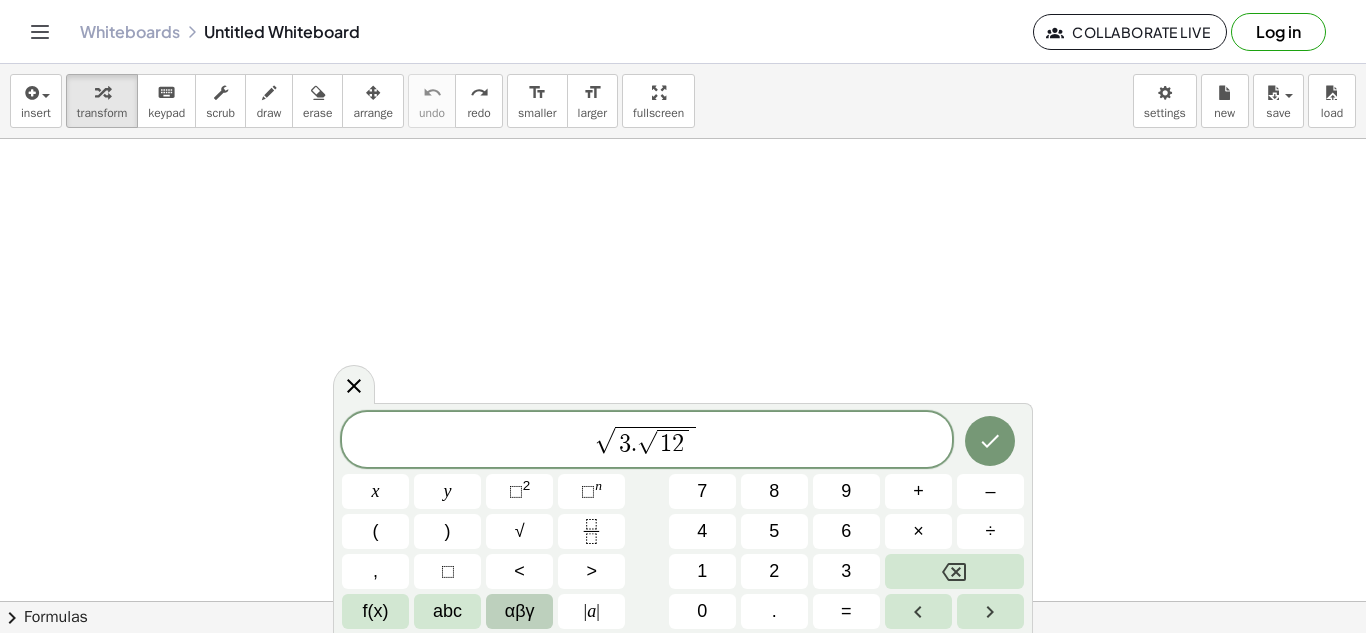 click on "αβγ" at bounding box center [520, 611] 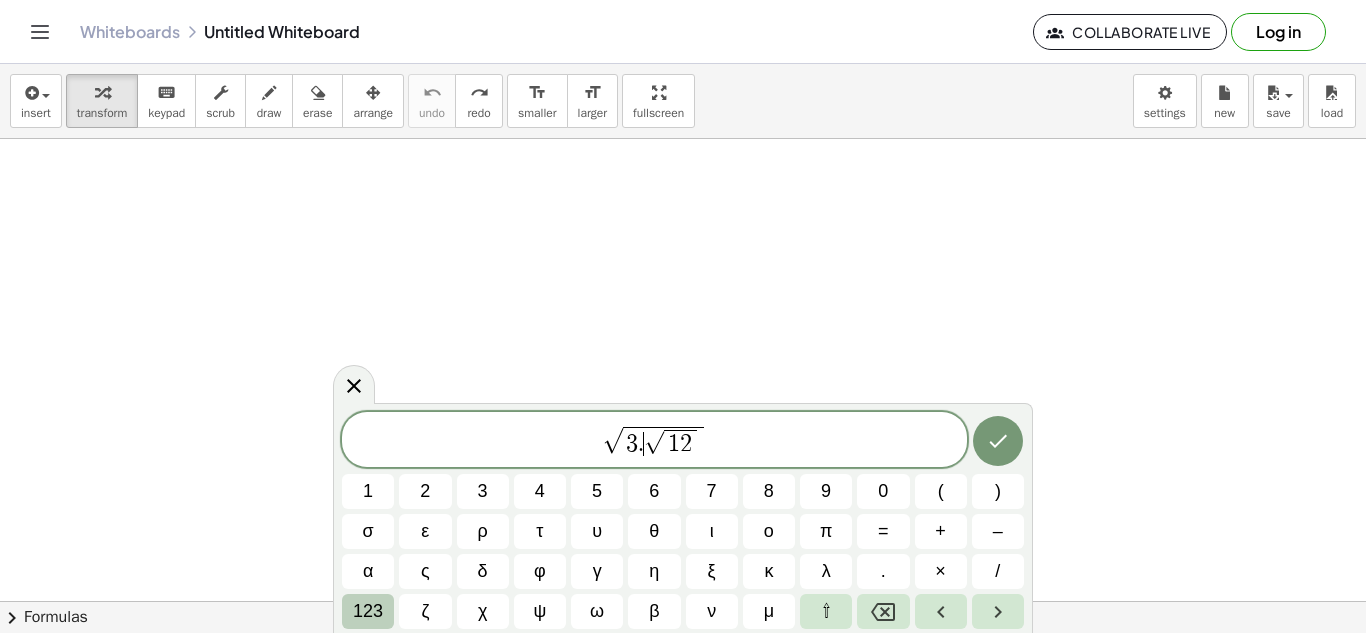 click on "123" at bounding box center (368, 611) 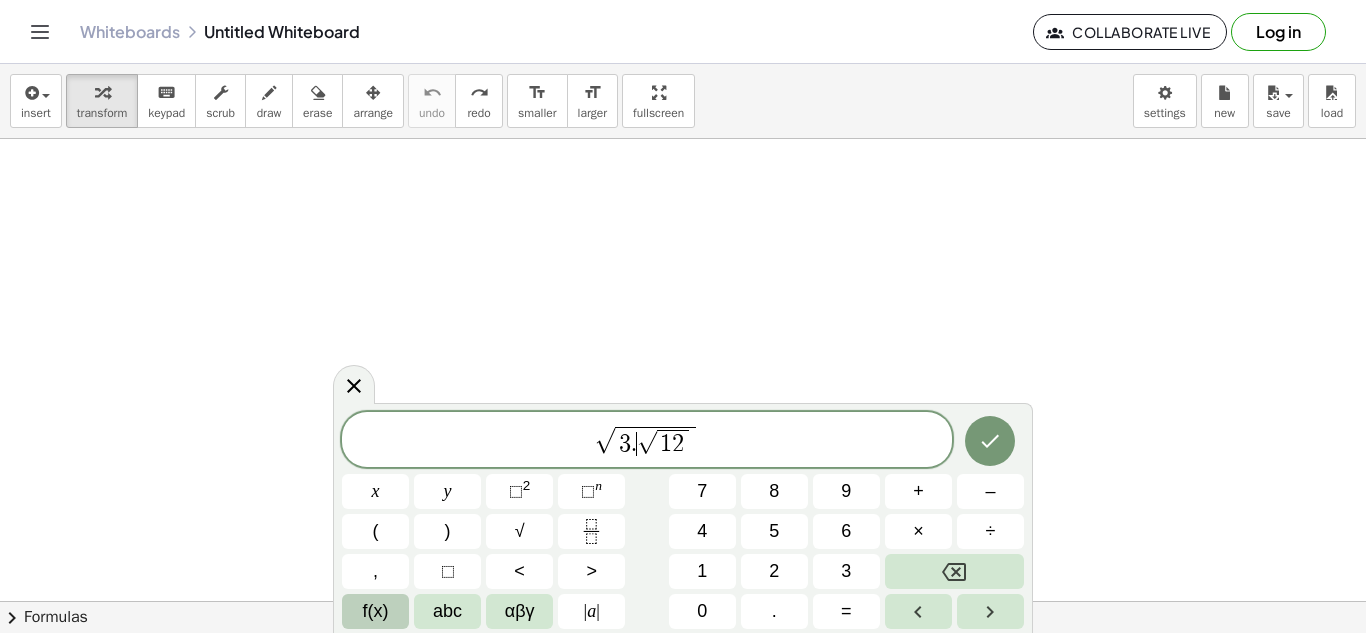 click on "f(x)" at bounding box center (376, 611) 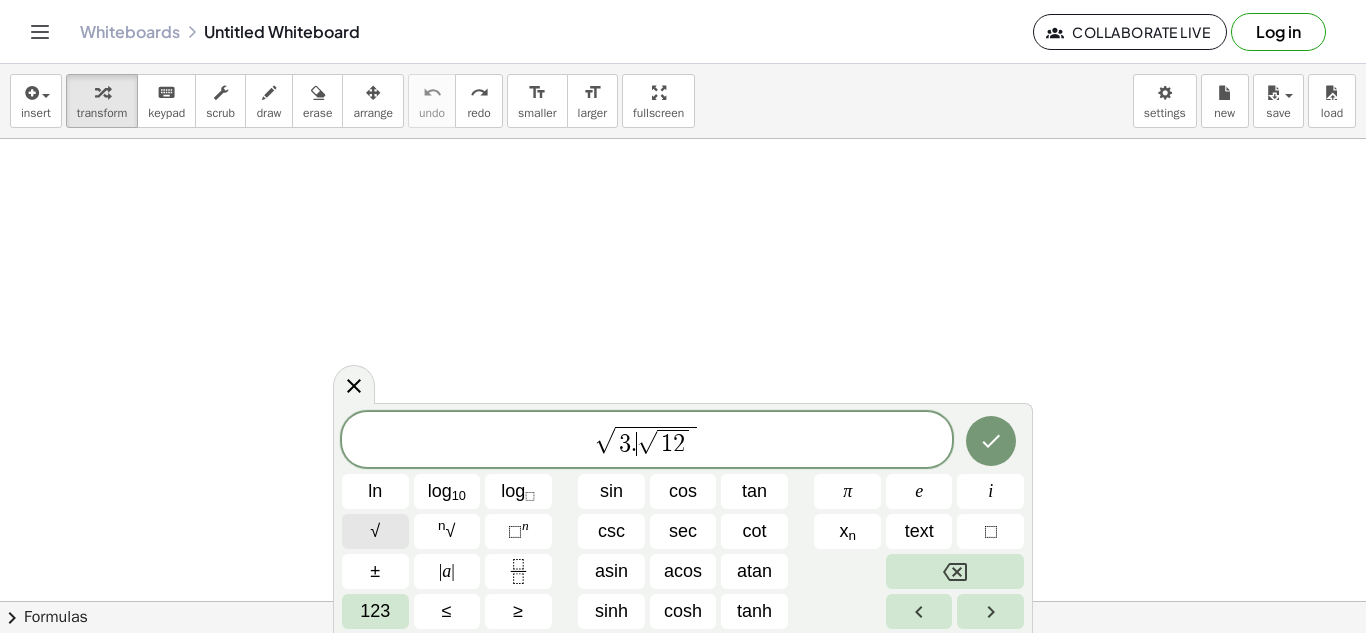 click on "√" at bounding box center (375, 531) 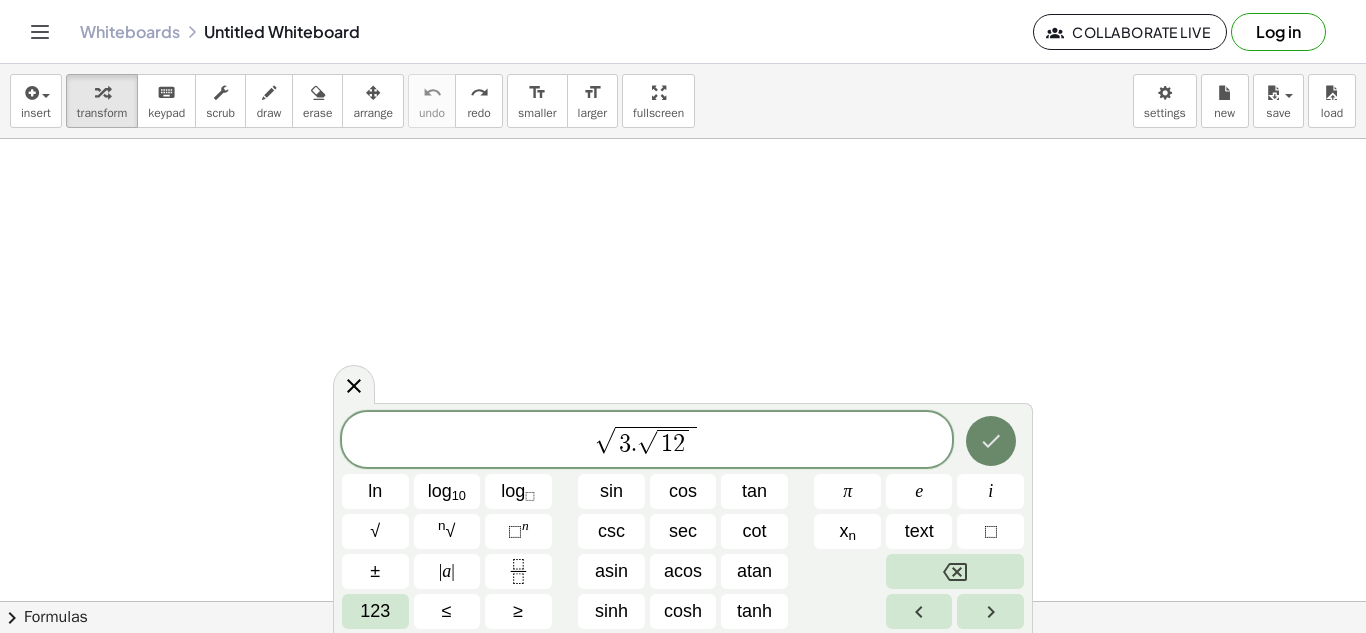 click 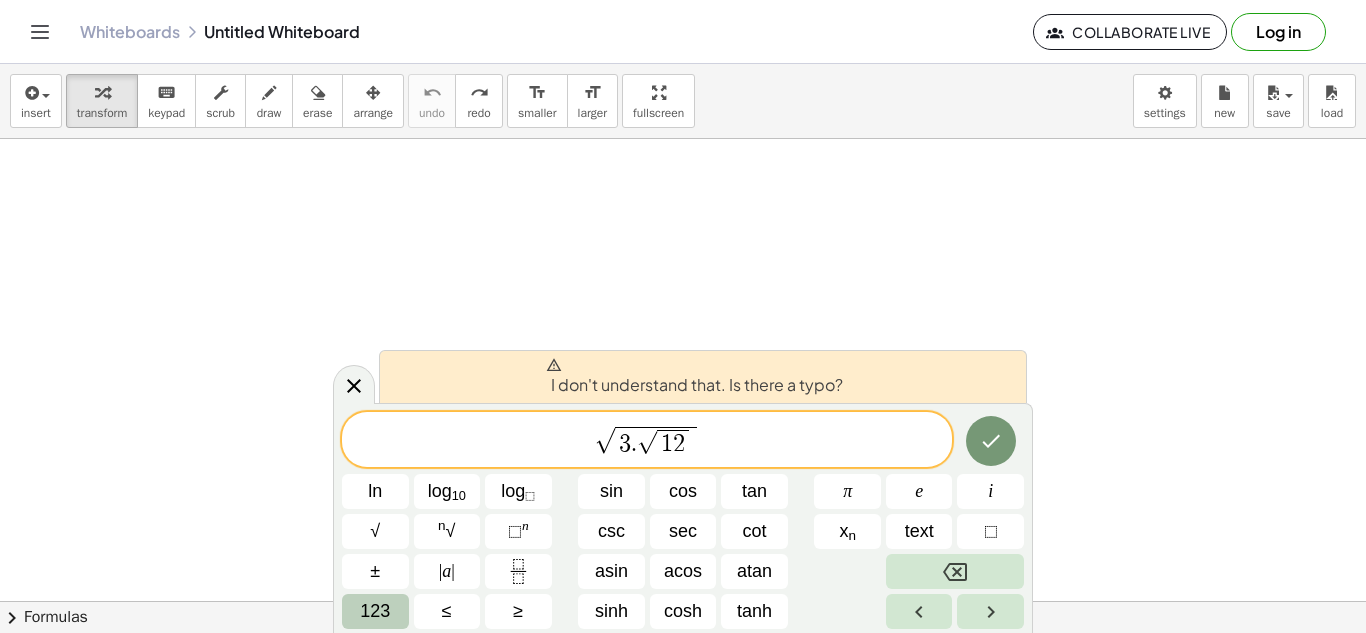 click on "123" at bounding box center [375, 611] 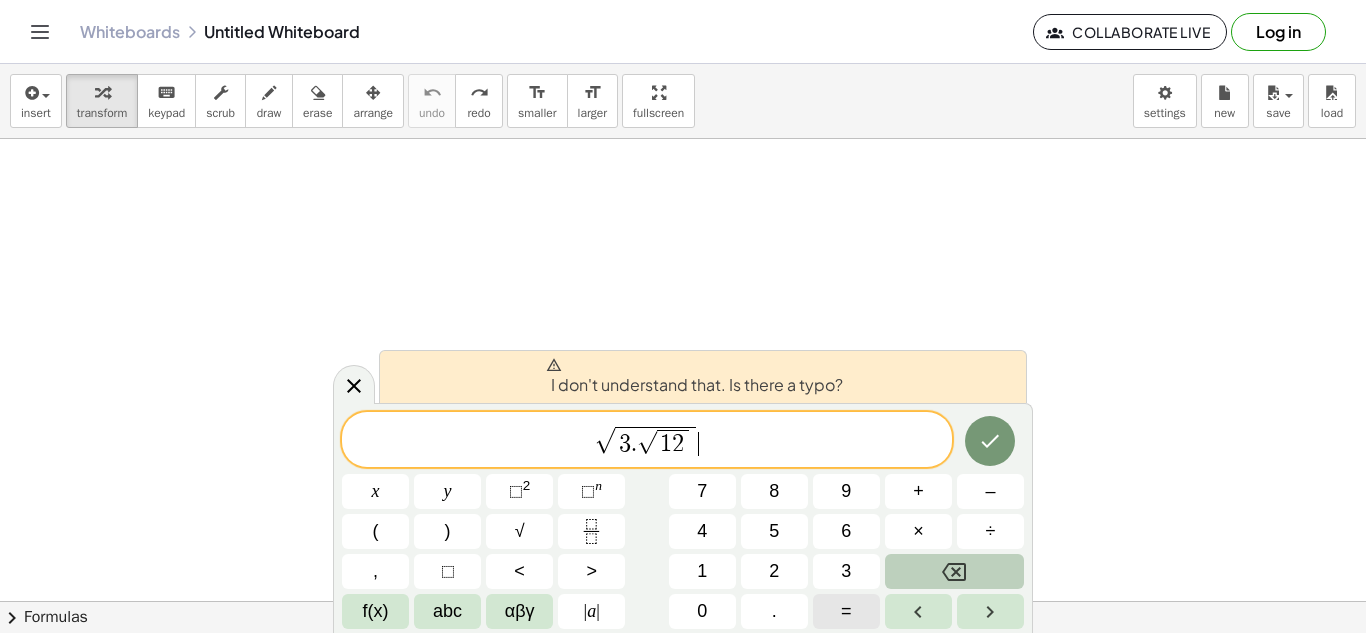 click on "=" at bounding box center [846, 611] 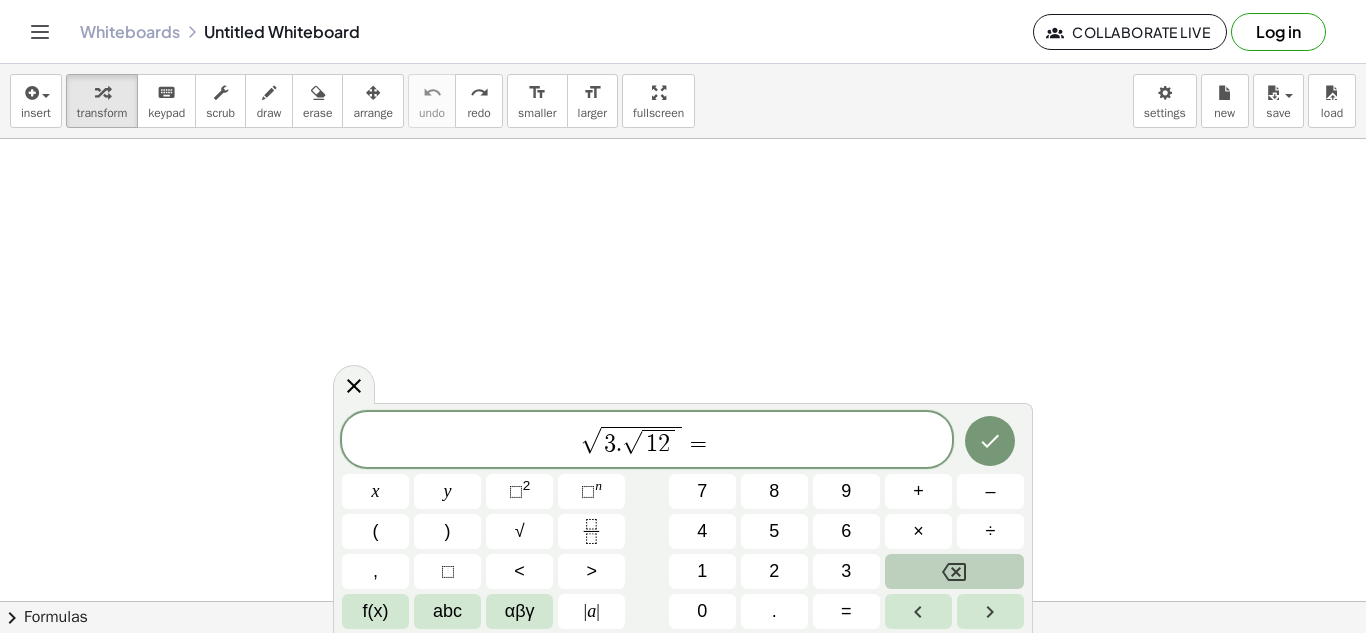 click on "√" at bounding box center [632, 442] 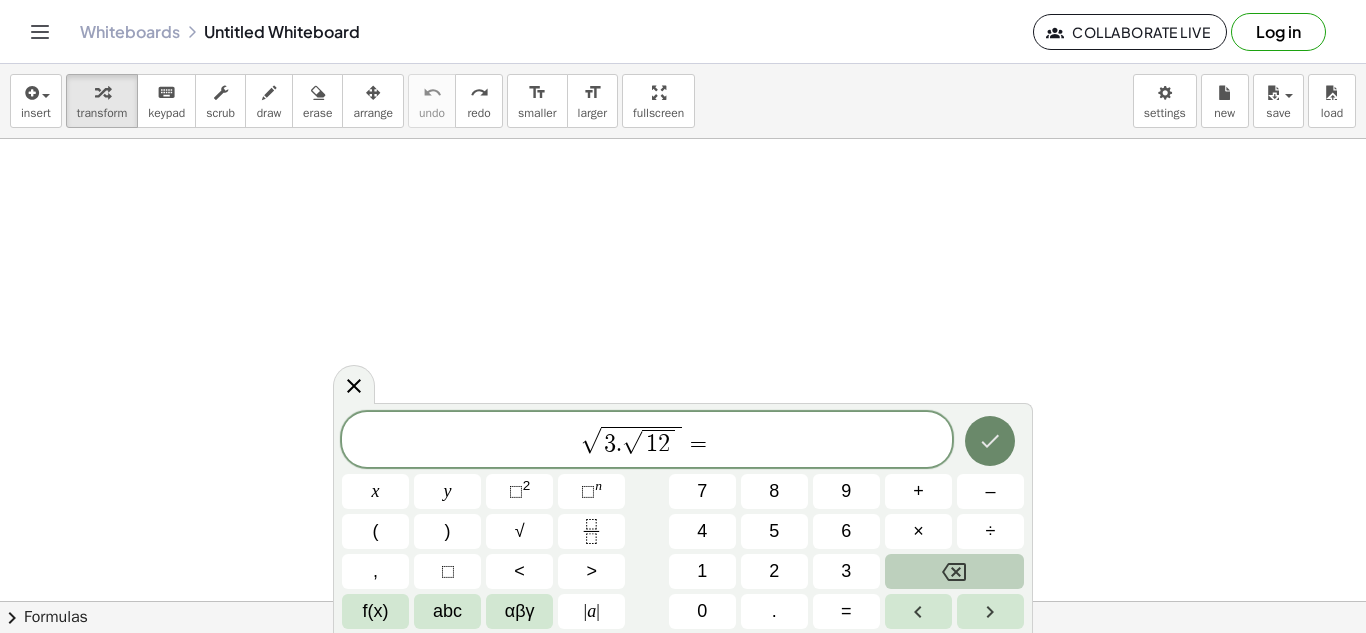 click at bounding box center [990, 441] 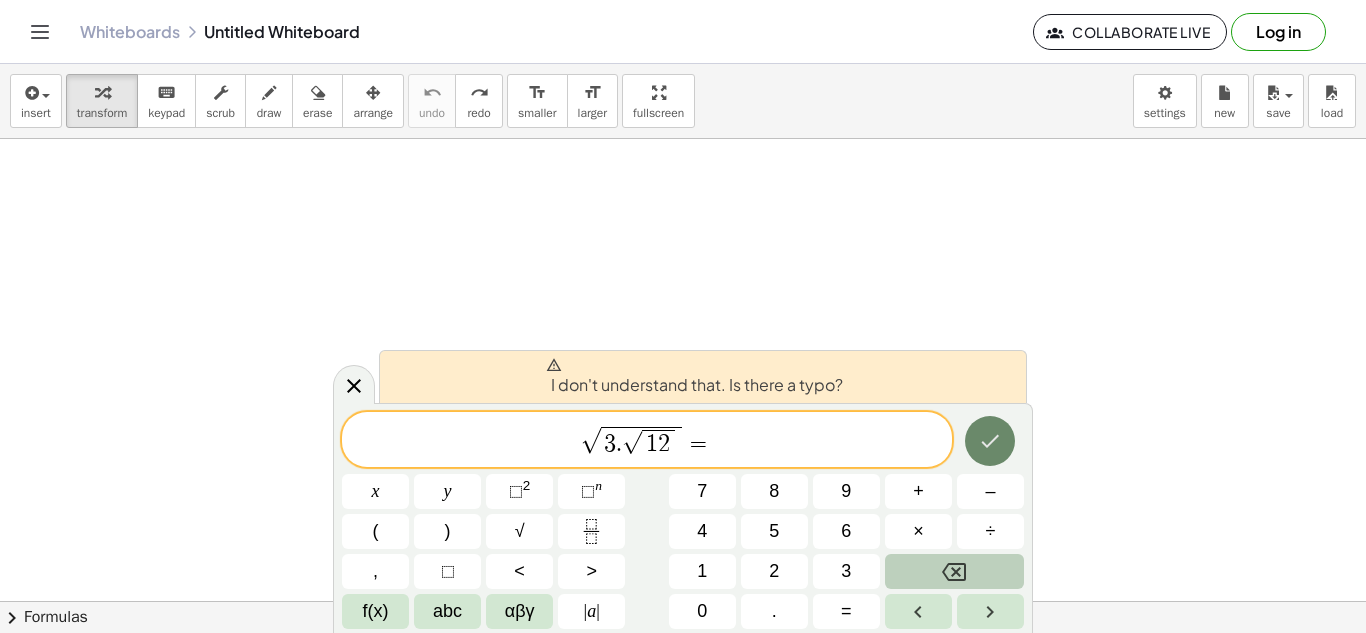 click at bounding box center [990, 441] 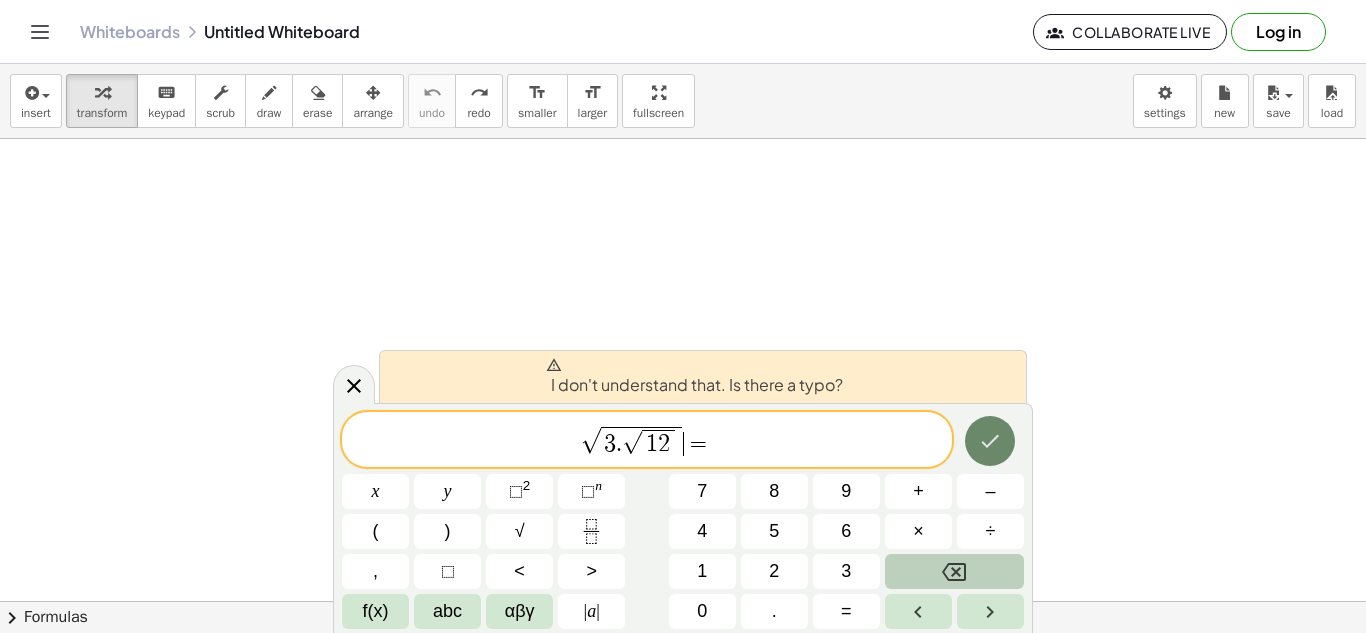 click at bounding box center (990, 441) 